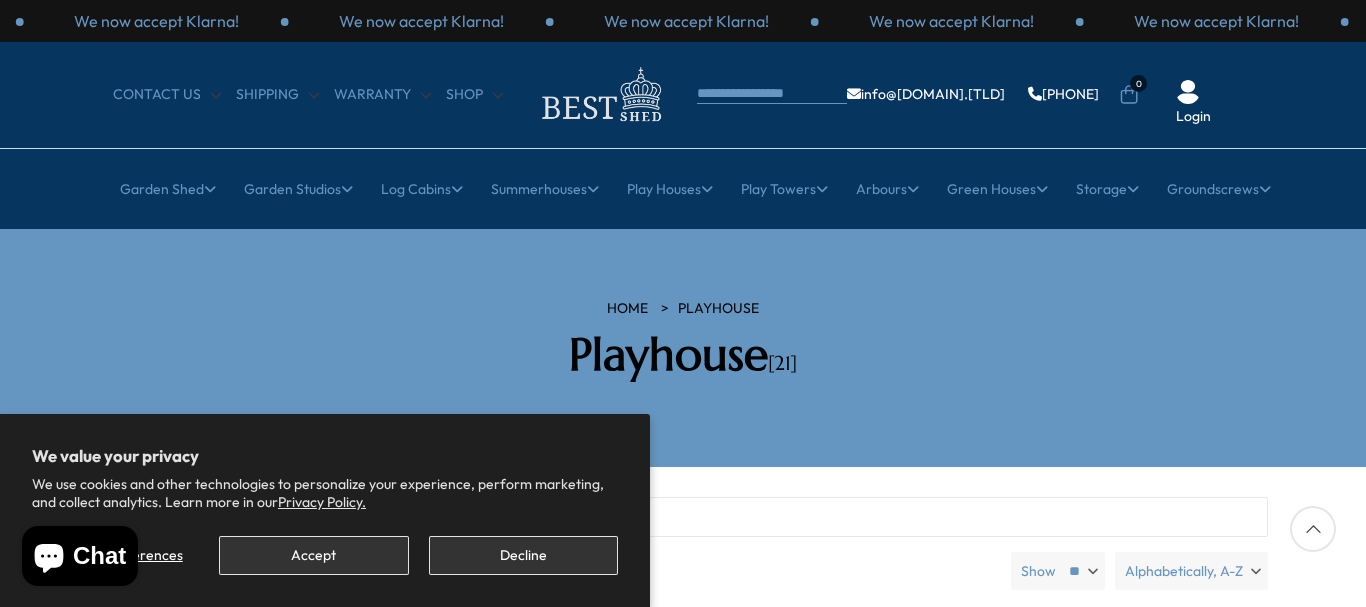 scroll, scrollTop: 0, scrollLeft: 0, axis: both 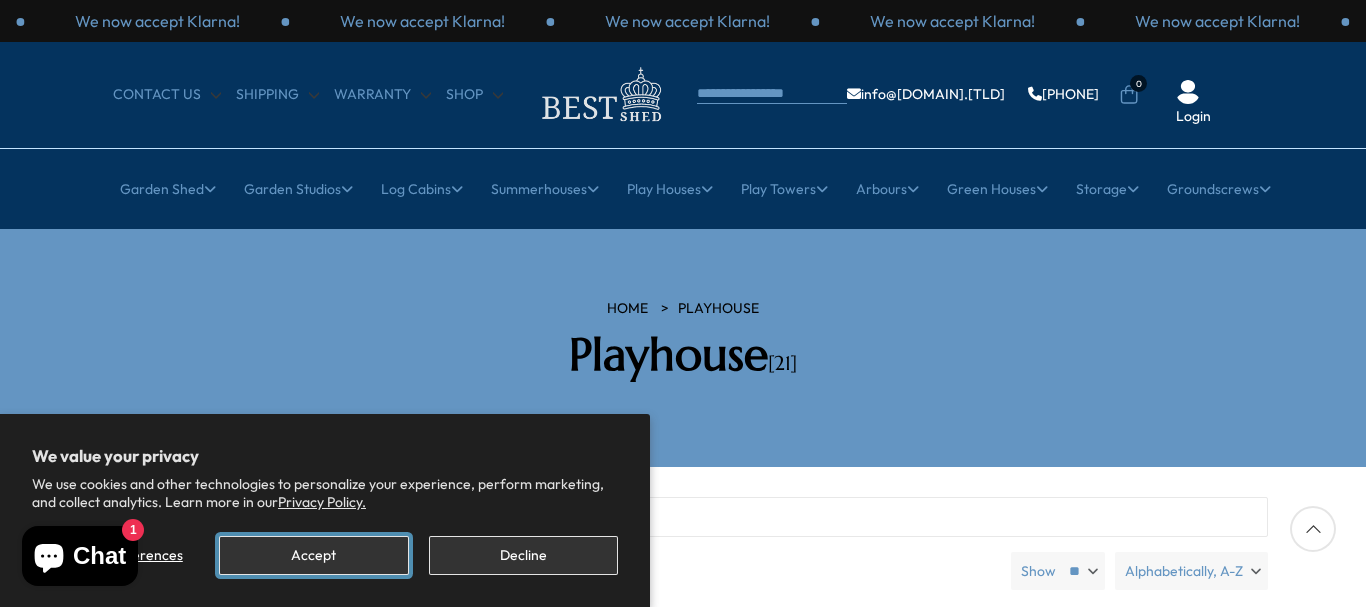 click on "Accept" at bounding box center [313, 555] 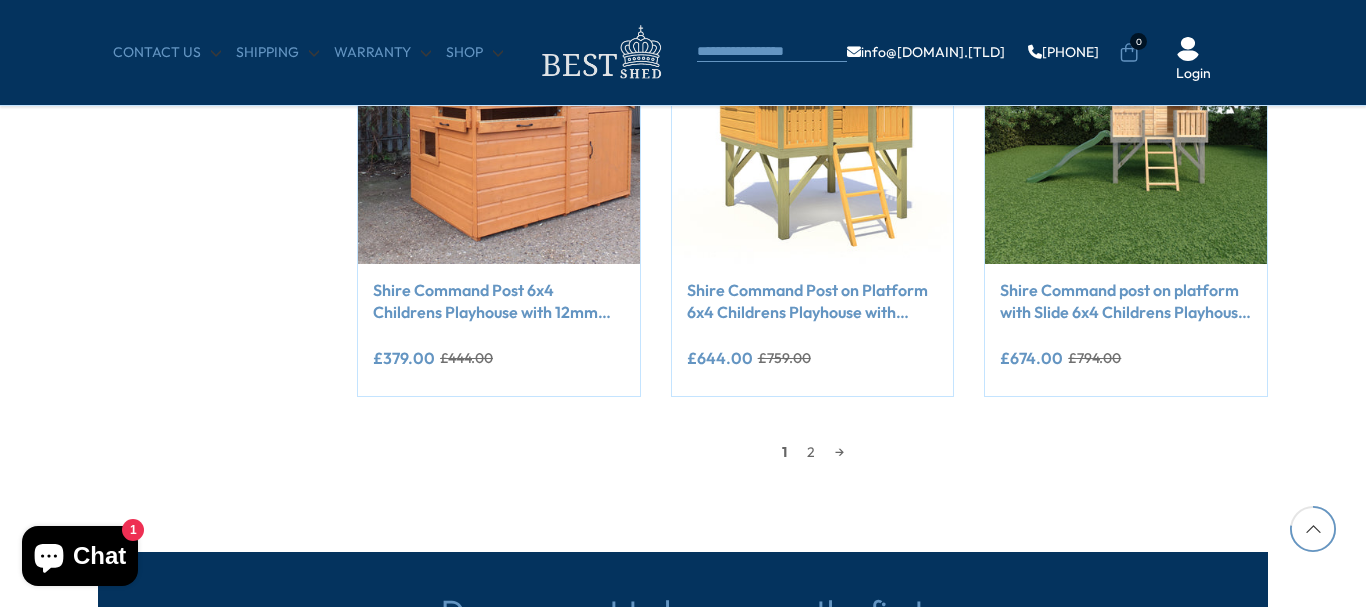 scroll, scrollTop: 1938, scrollLeft: 0, axis: vertical 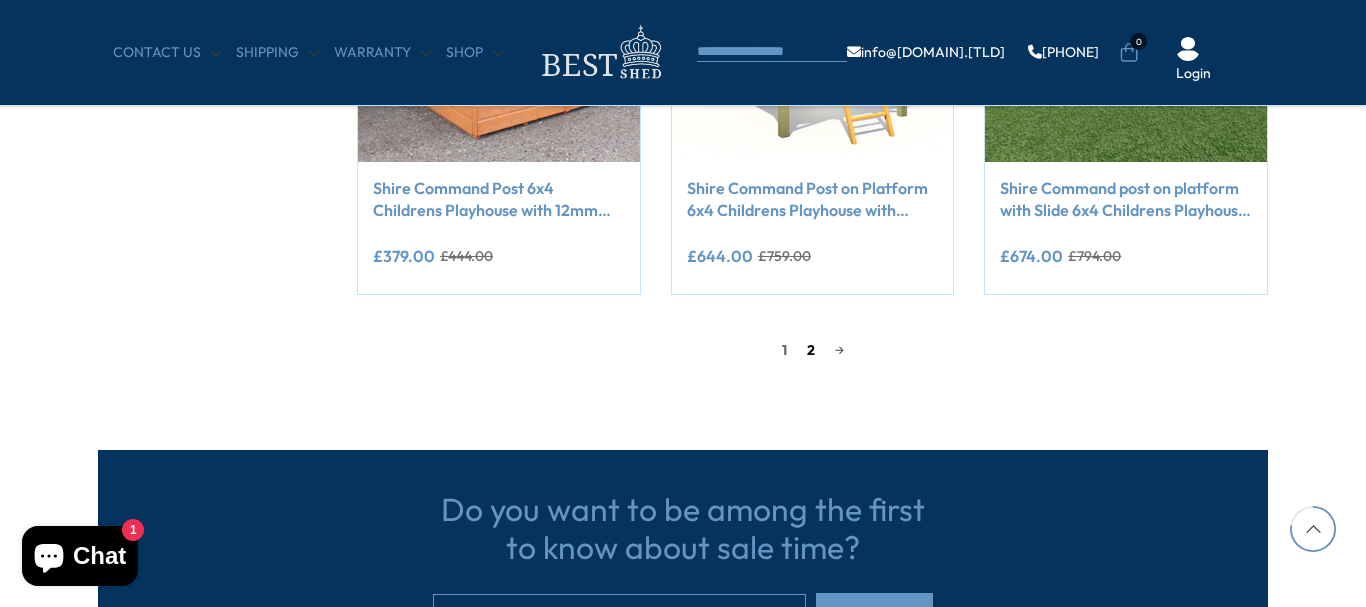 click on "2" at bounding box center [811, 350] 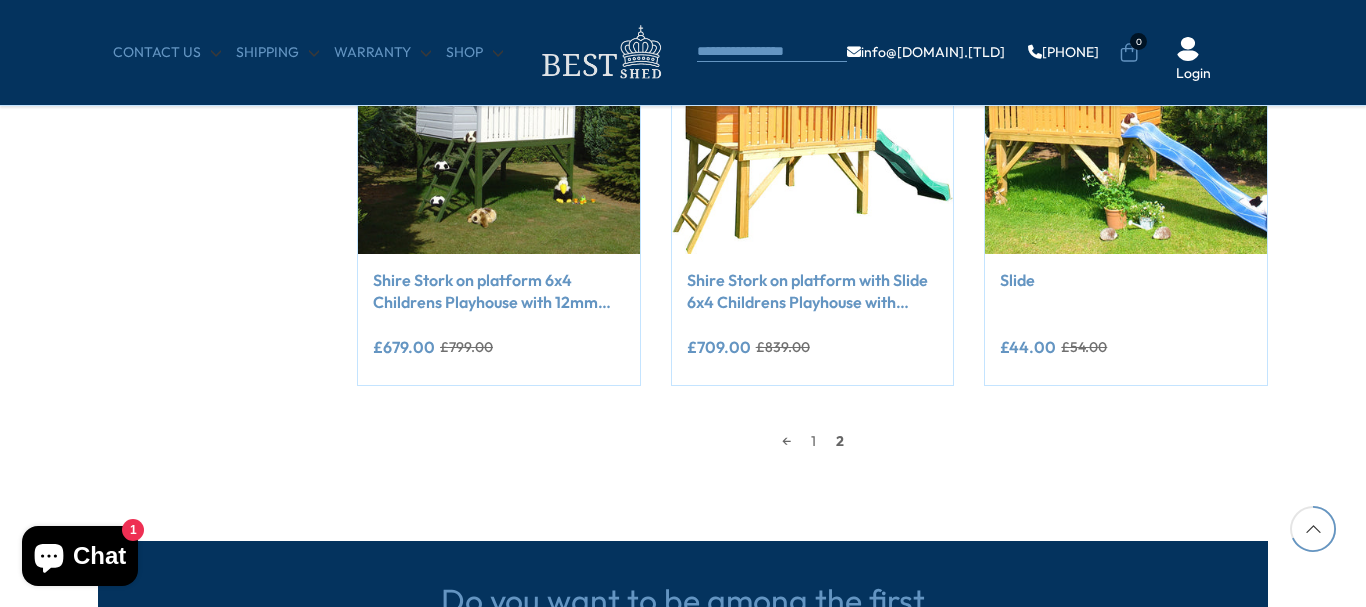 scroll, scrollTop: 1309, scrollLeft: 0, axis: vertical 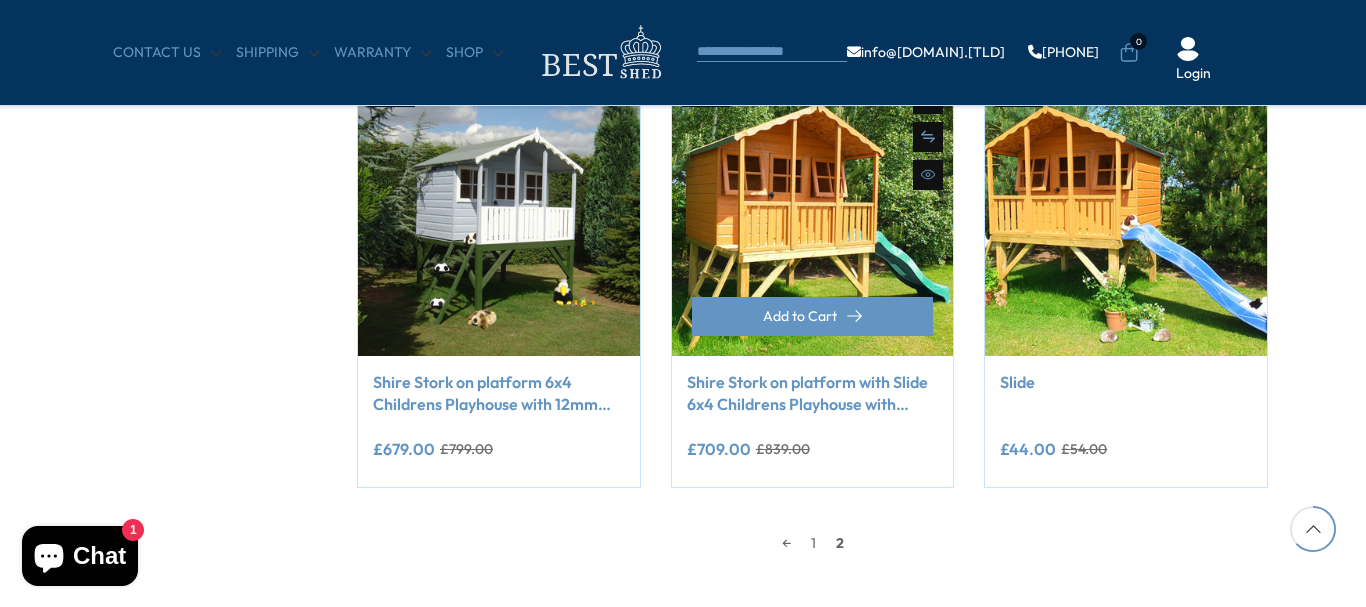 click at bounding box center [813, 215] 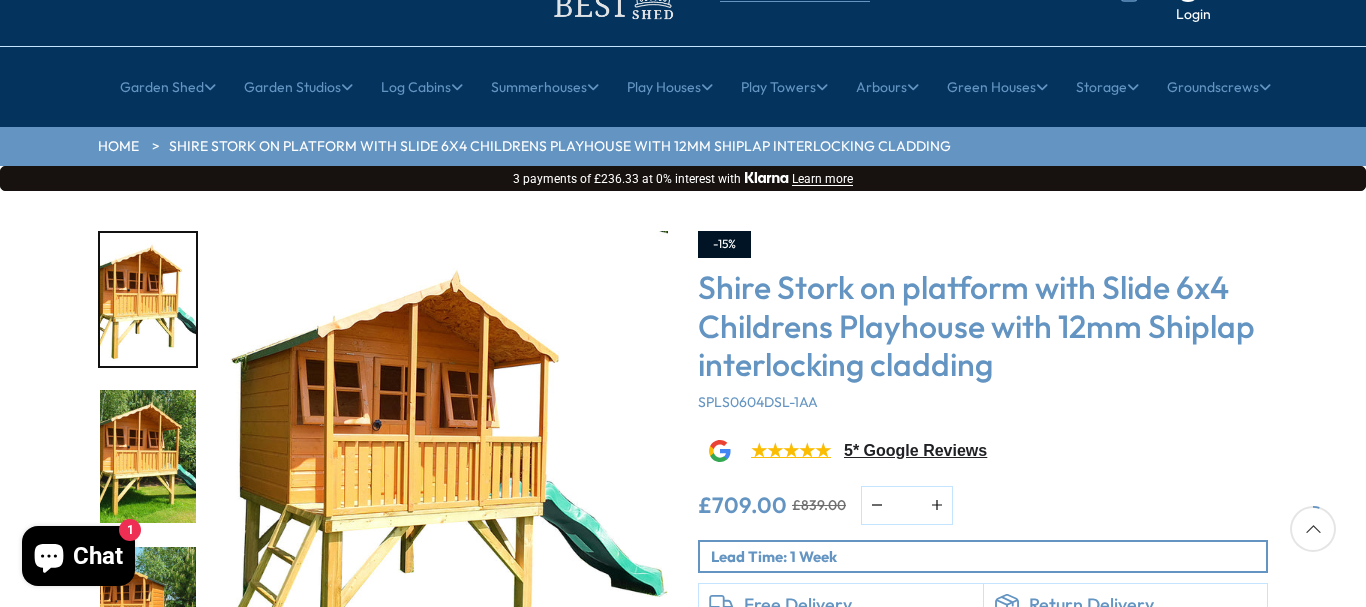 scroll, scrollTop: 204, scrollLeft: 0, axis: vertical 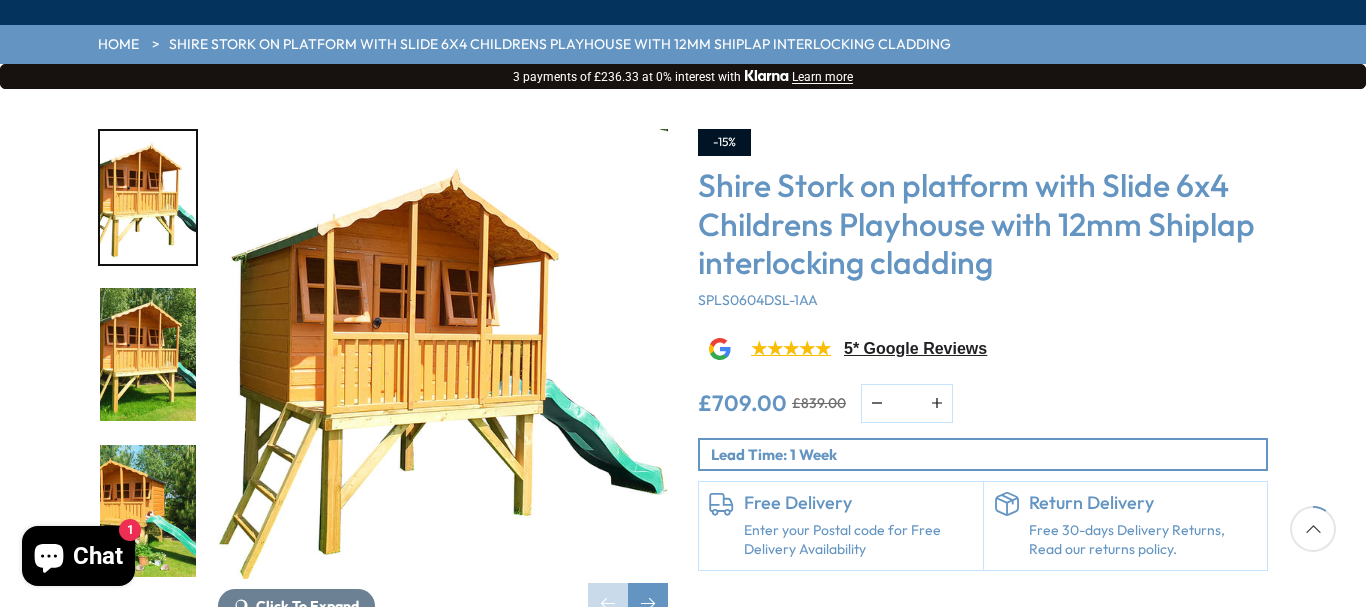 click at bounding box center [148, 354] 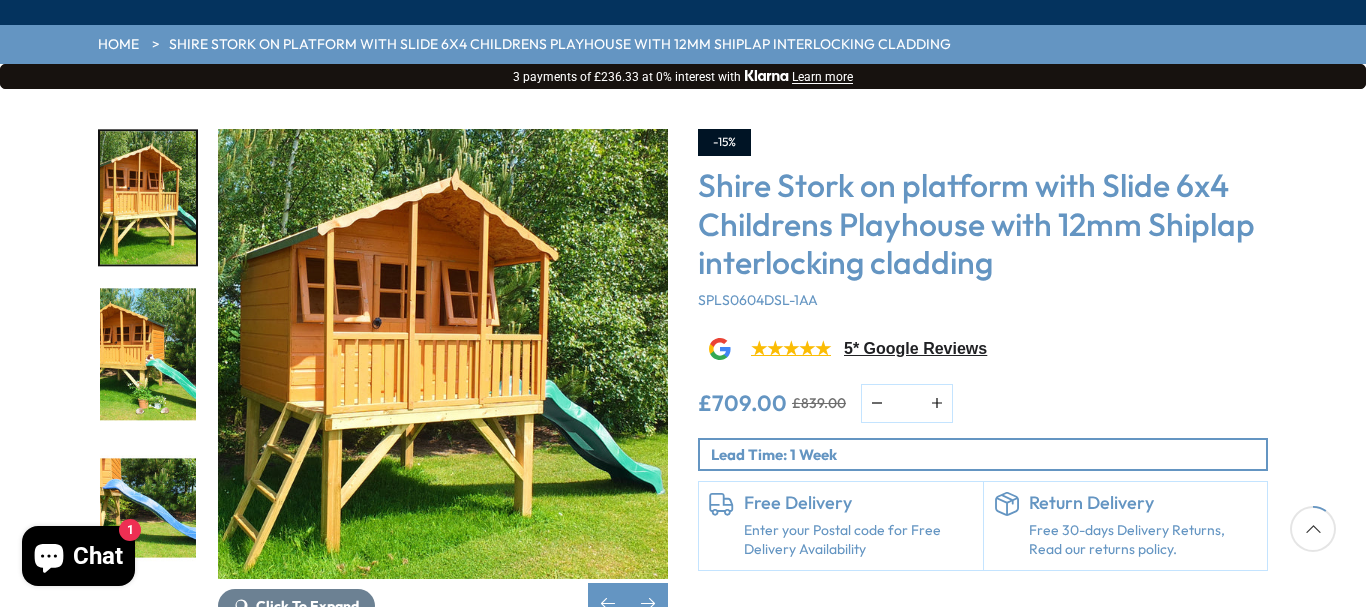 click at bounding box center [148, 354] 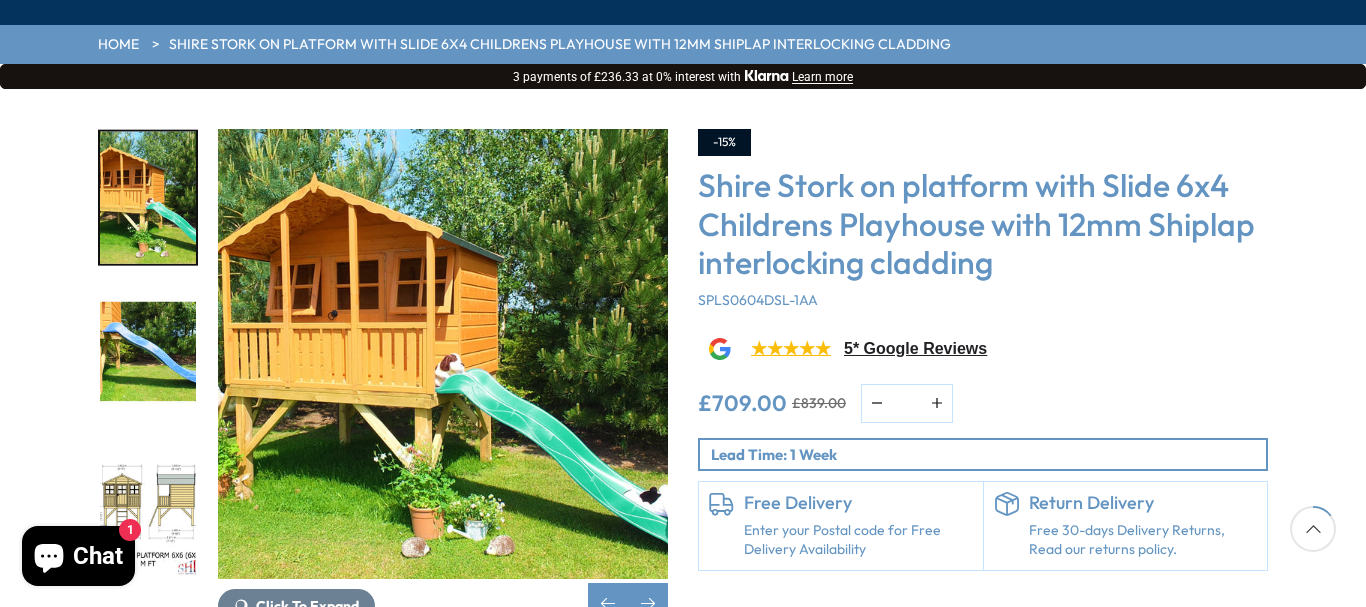 scroll, scrollTop: 306, scrollLeft: 0, axis: vertical 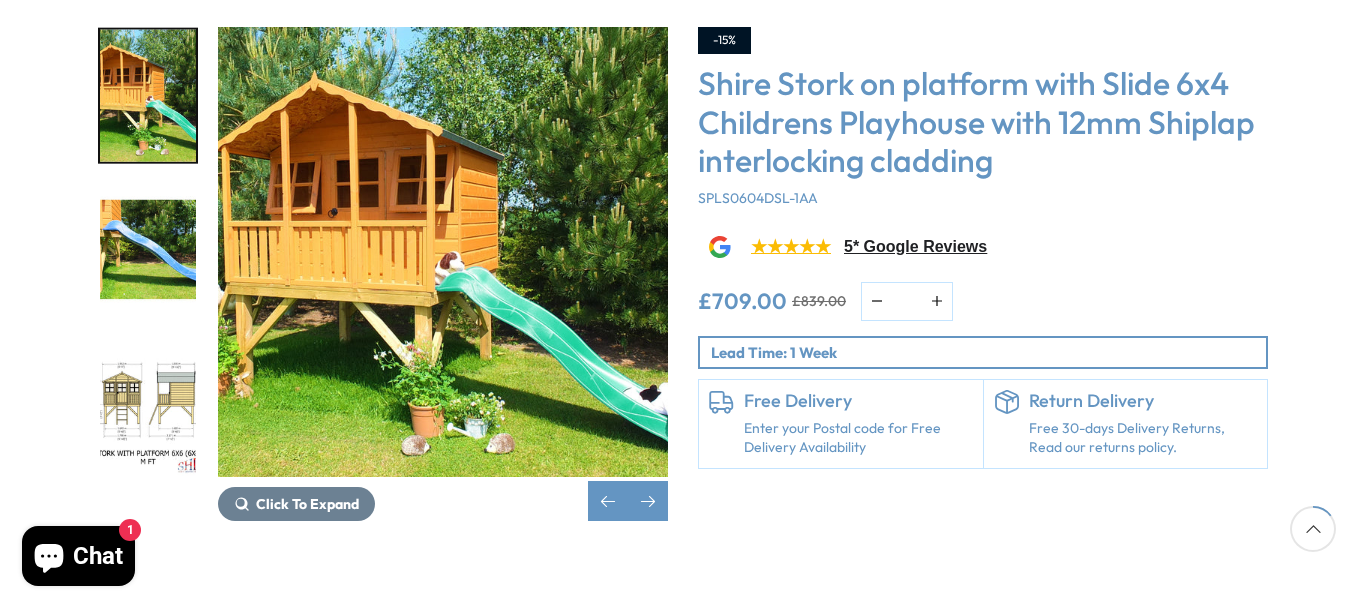 click at bounding box center [148, 252] 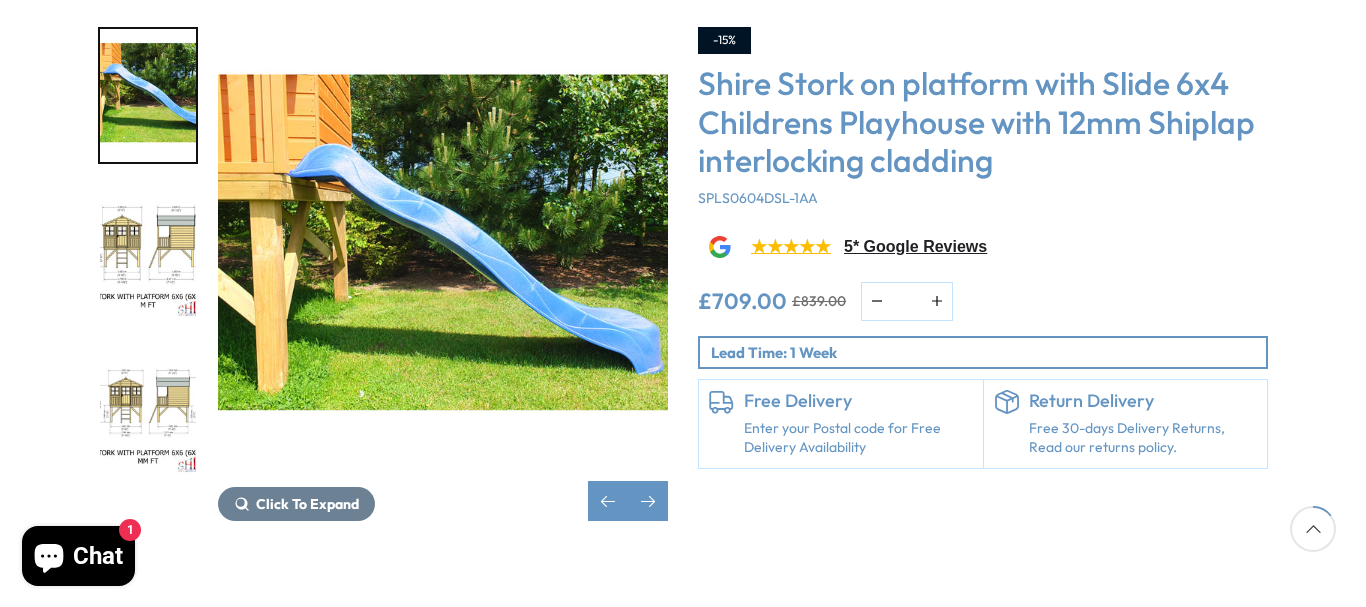 click at bounding box center [148, 252] 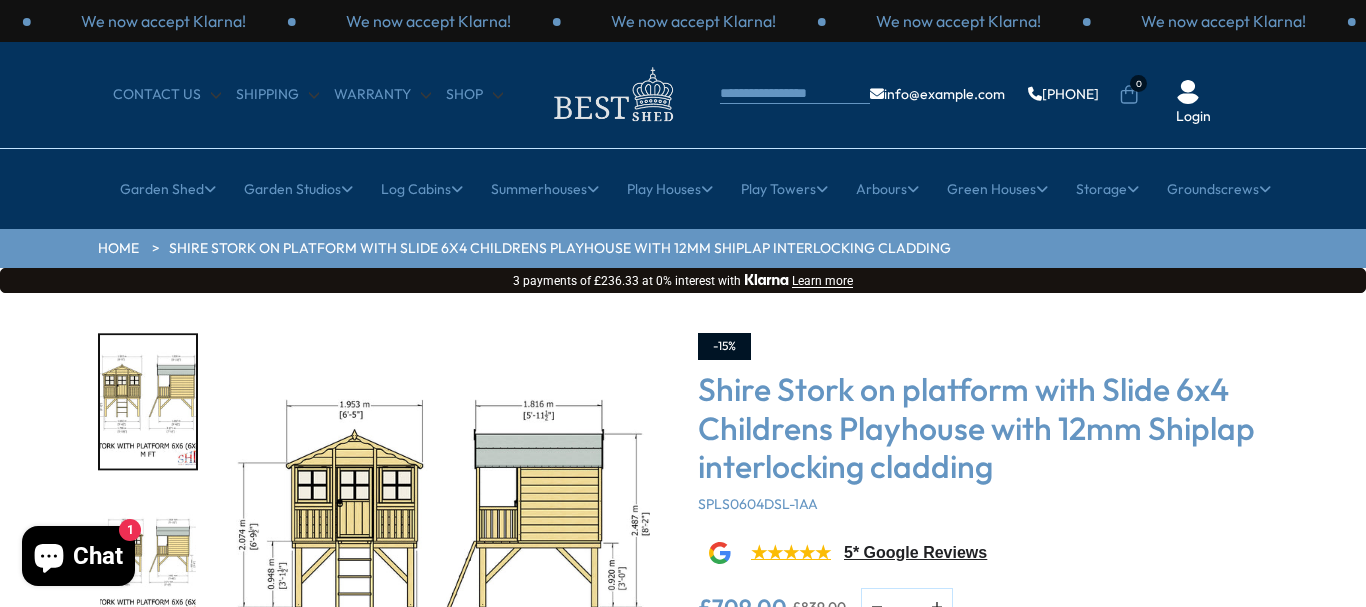 scroll, scrollTop: 102, scrollLeft: 0, axis: vertical 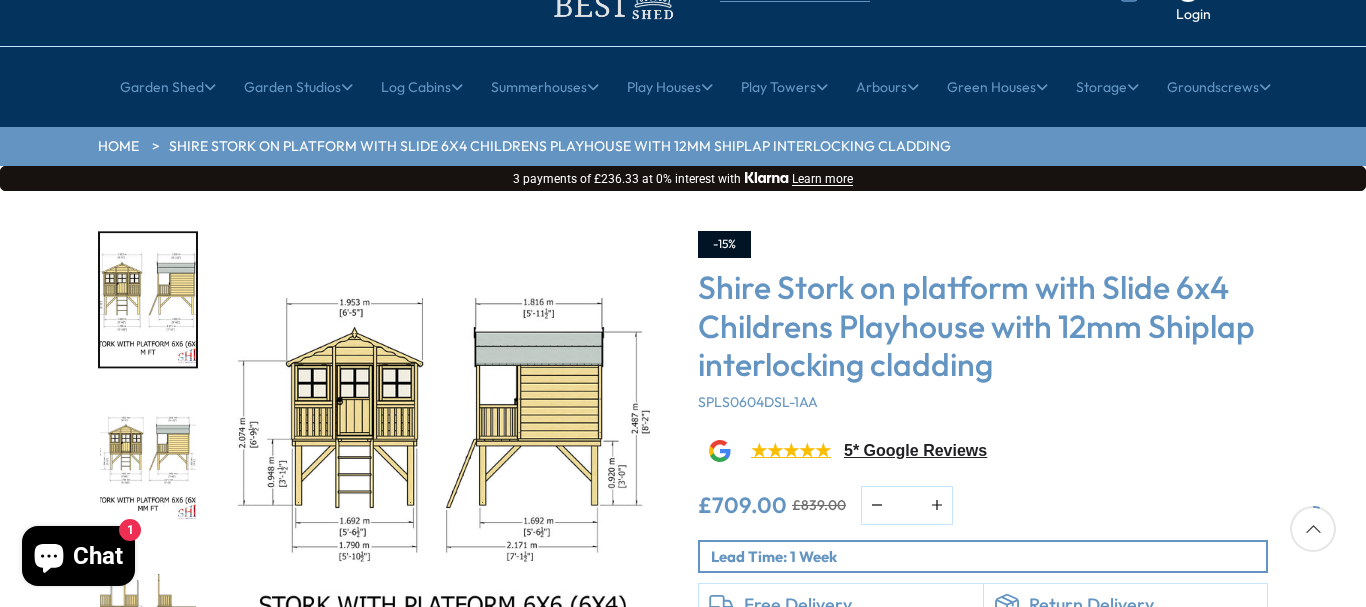 click at bounding box center [148, 456] 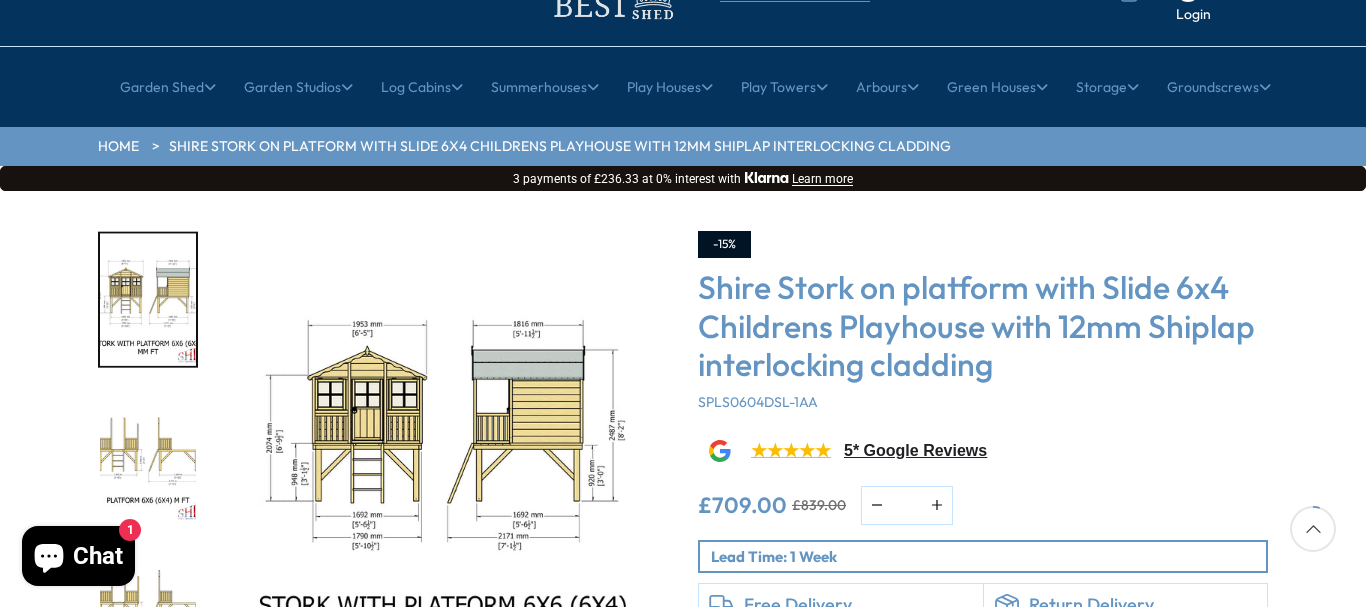 scroll, scrollTop: 204, scrollLeft: 0, axis: vertical 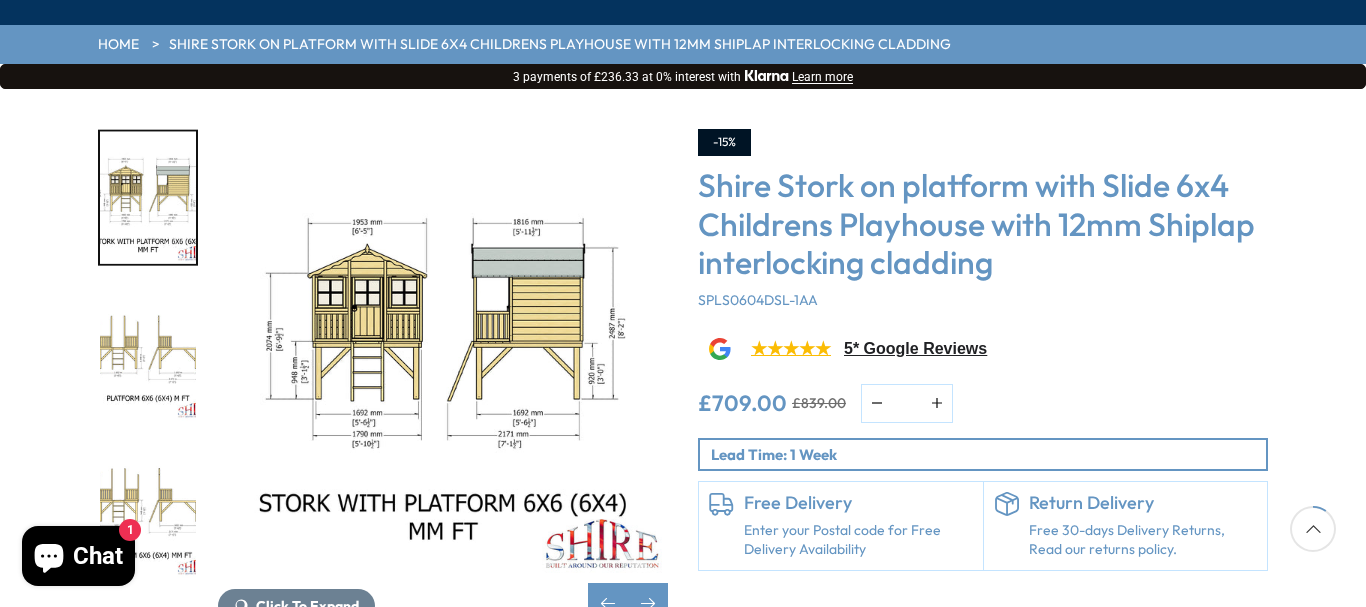 click at bounding box center [148, 354] 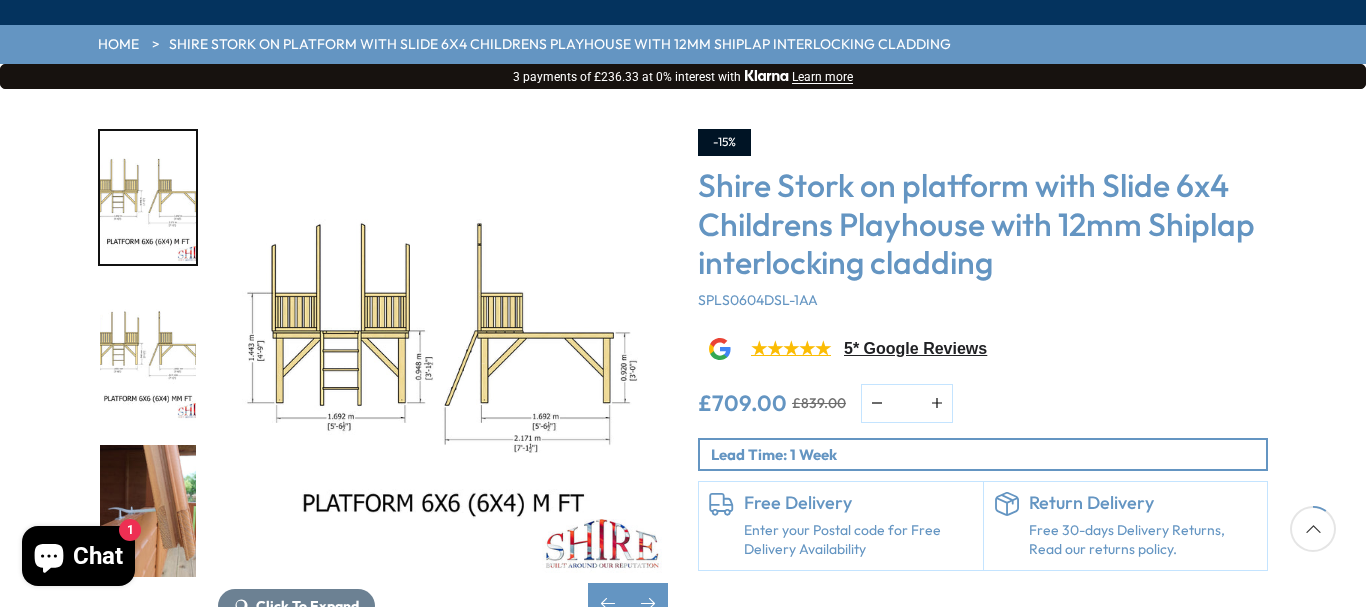 click at bounding box center [148, 354] 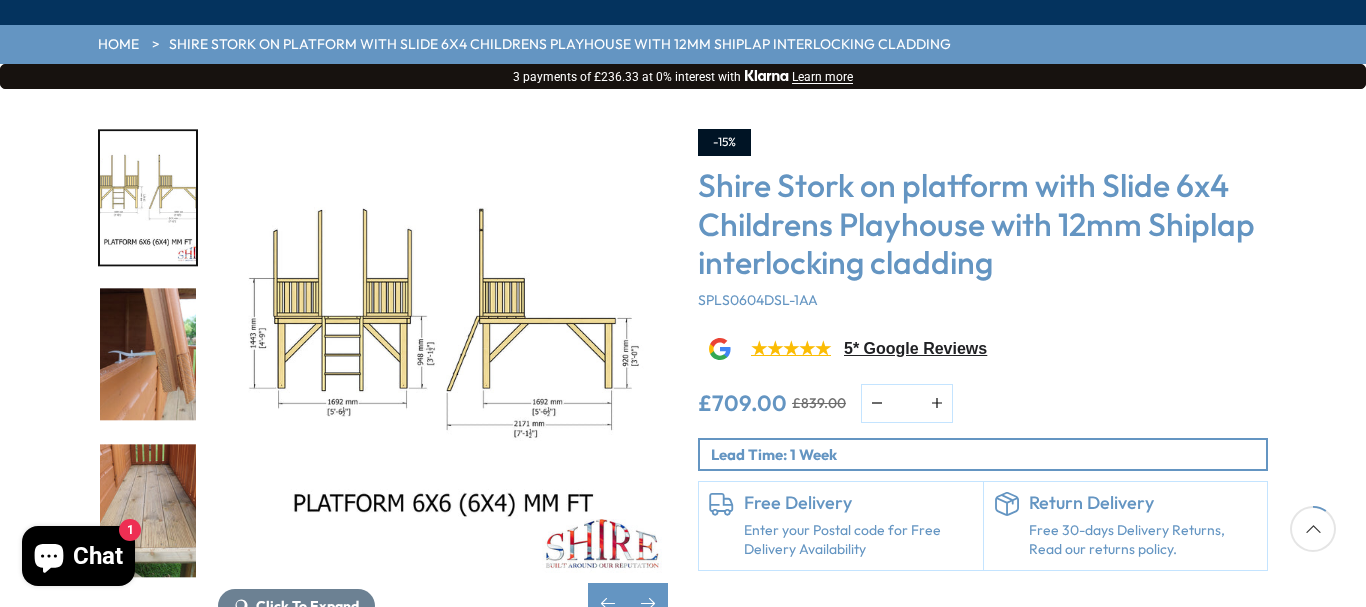 click at bounding box center [148, 354] 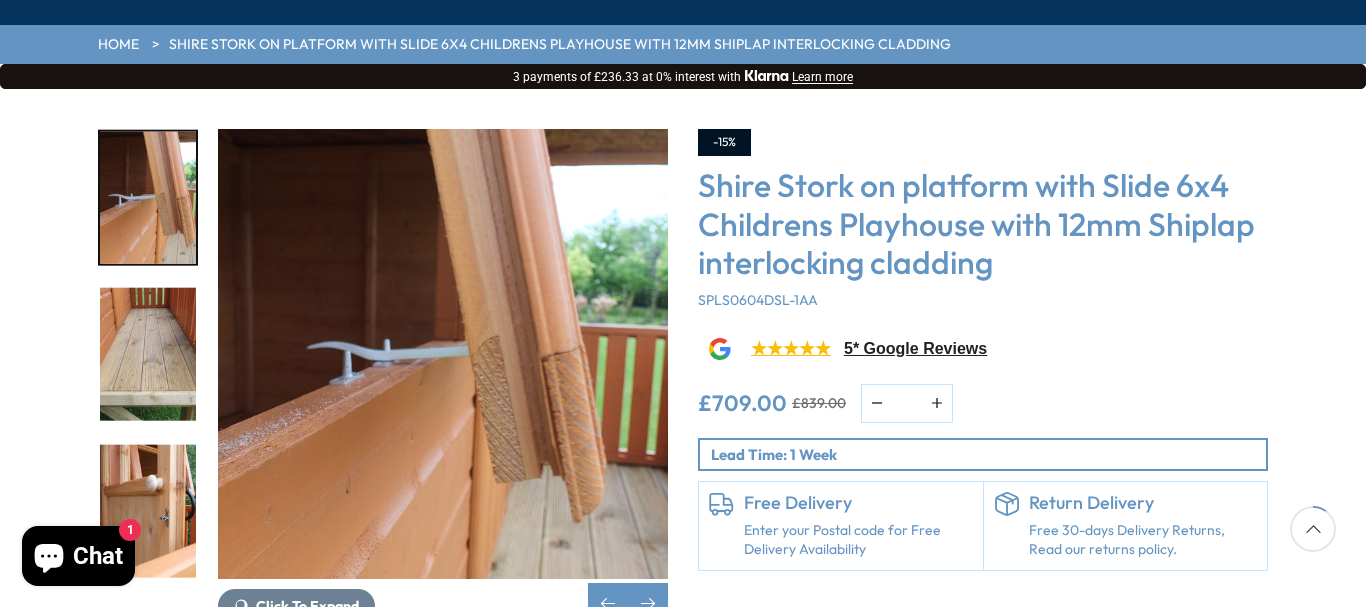 click at bounding box center [148, 354] 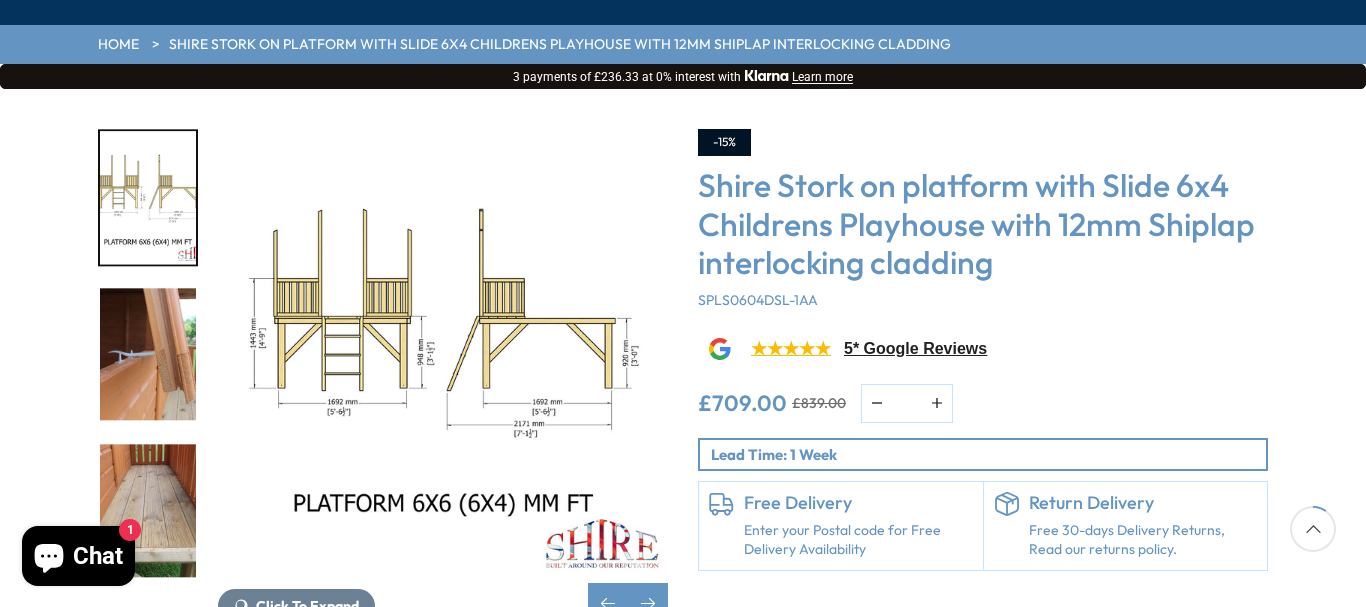 scroll, scrollTop: 306, scrollLeft: 0, axis: vertical 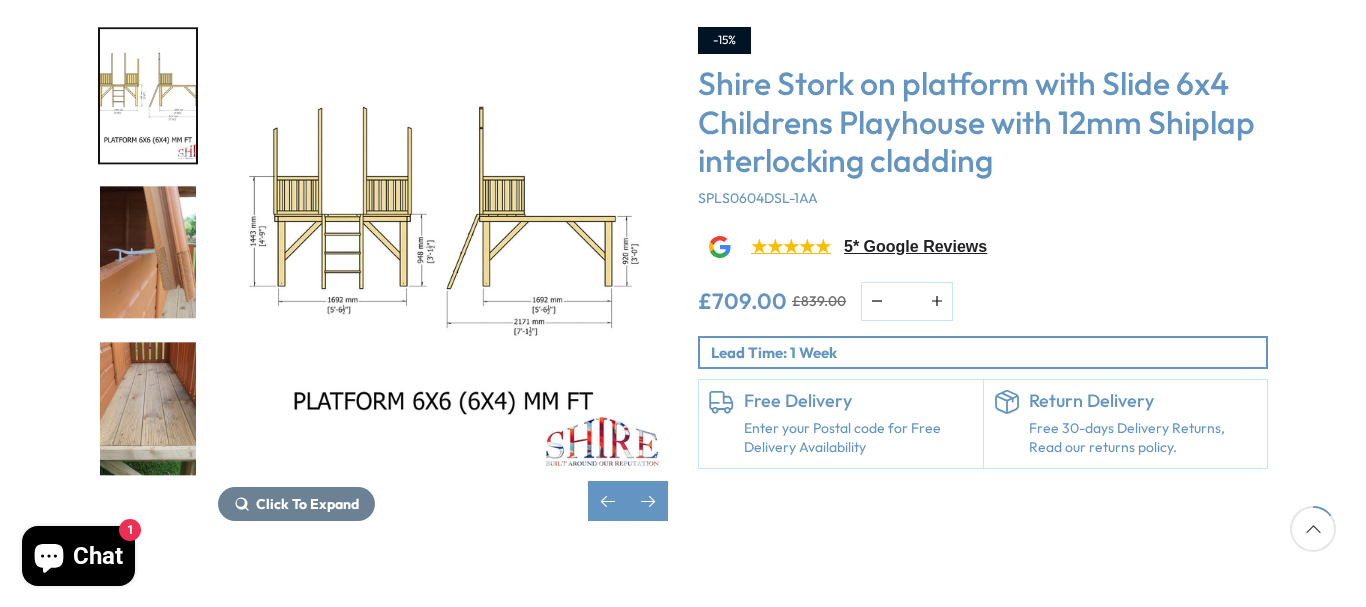 click at bounding box center [148, 409] 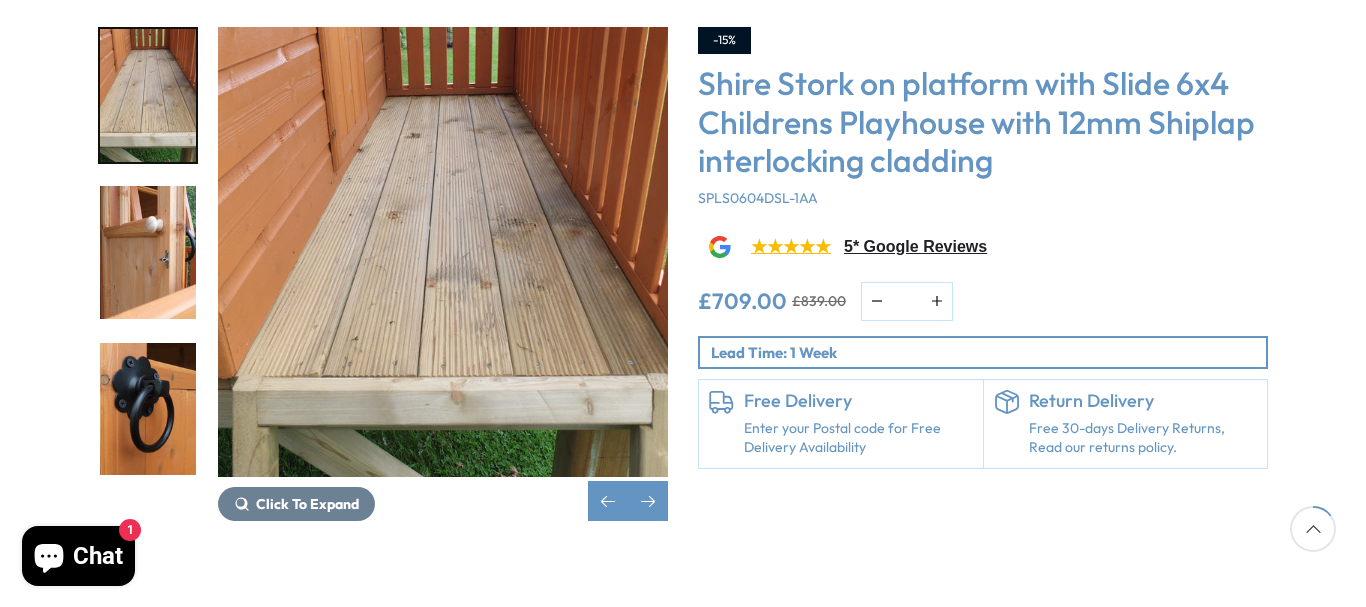 click at bounding box center [148, 252] 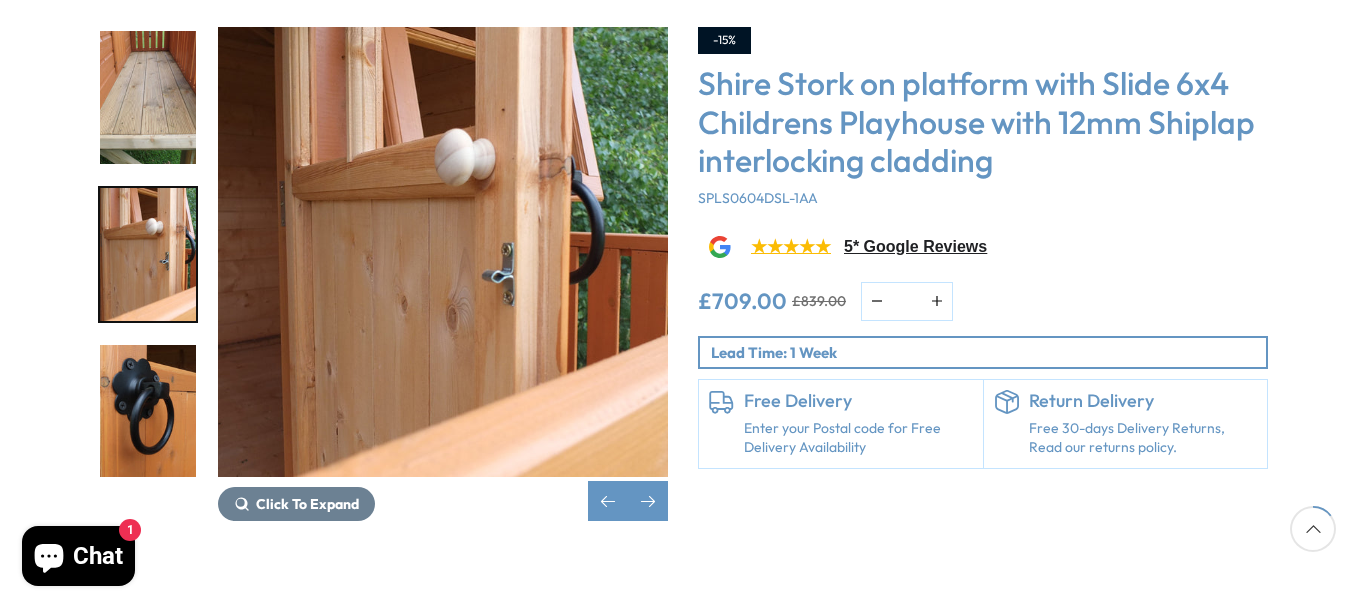 click at bounding box center (148, 411) 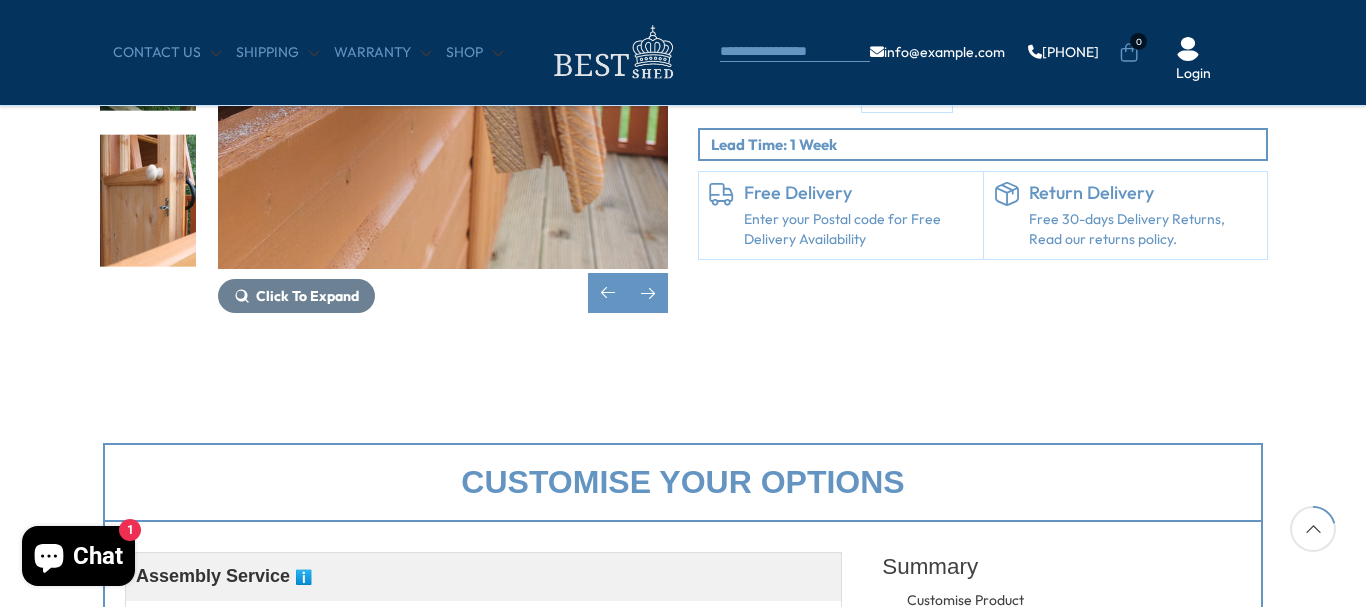 scroll, scrollTop: 306, scrollLeft: 0, axis: vertical 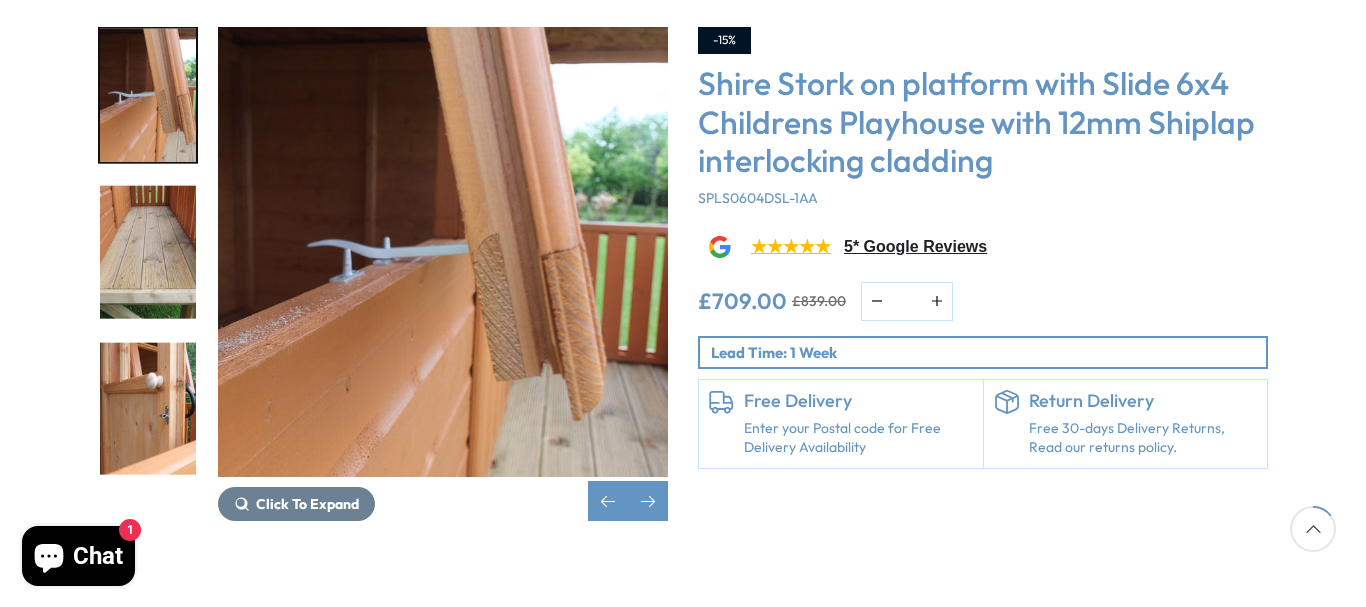 click at bounding box center (148, 409) 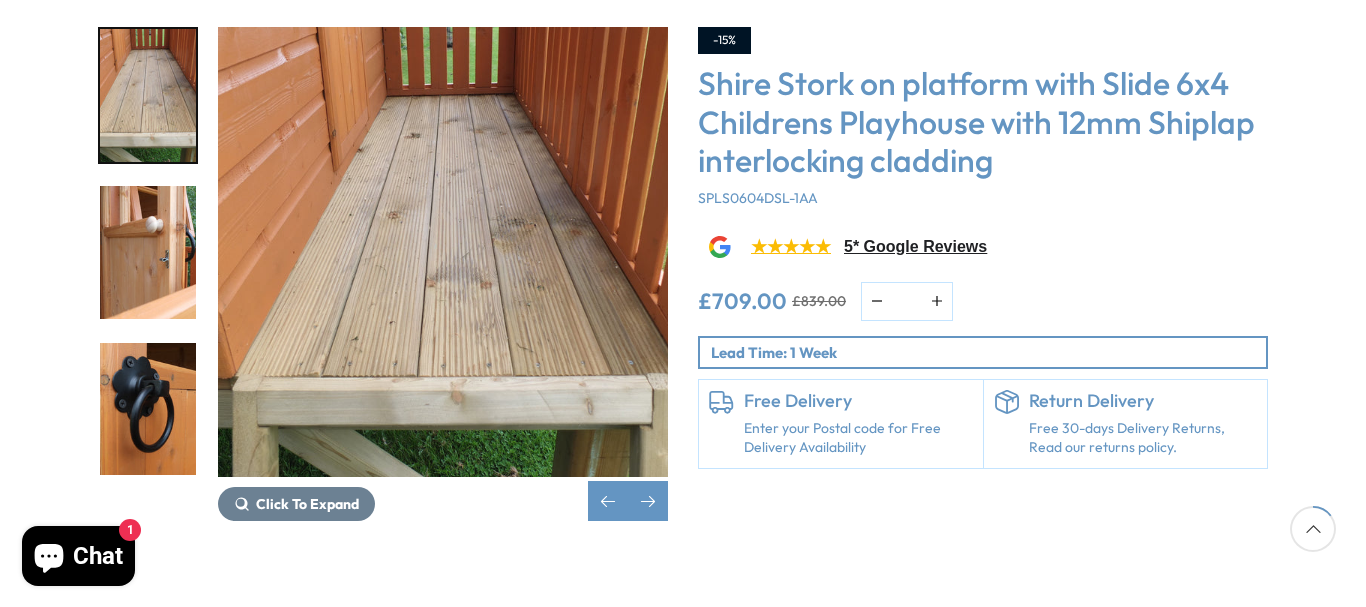 click at bounding box center [148, 409] 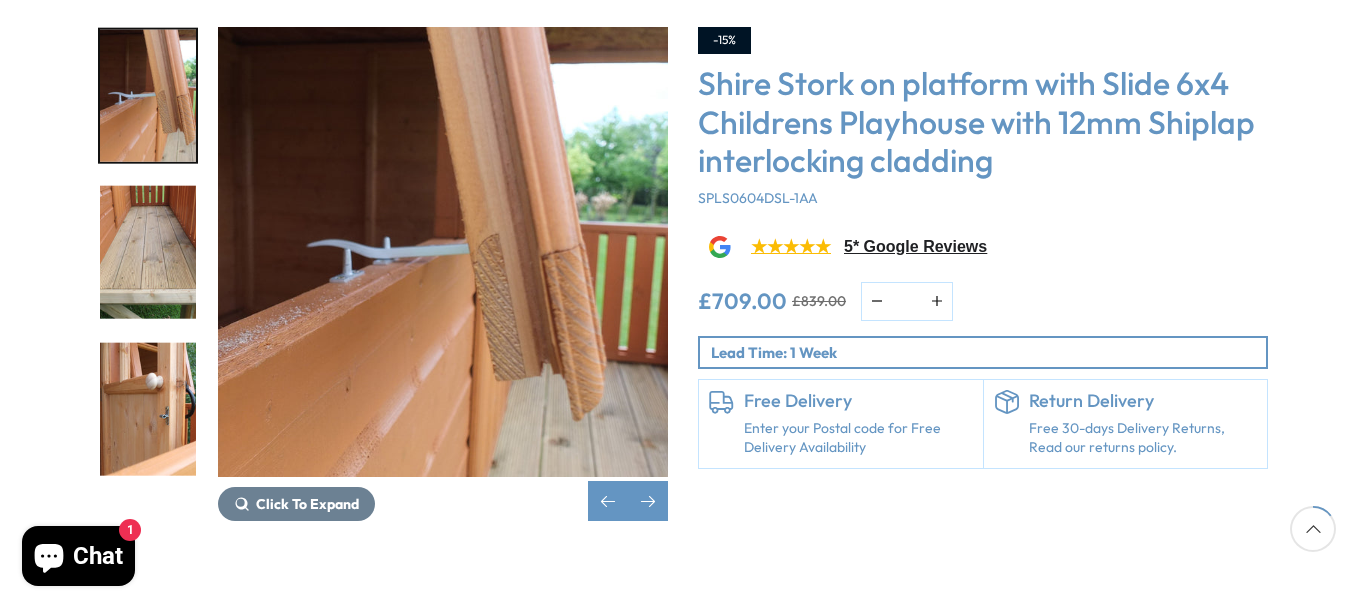 click at bounding box center (148, 409) 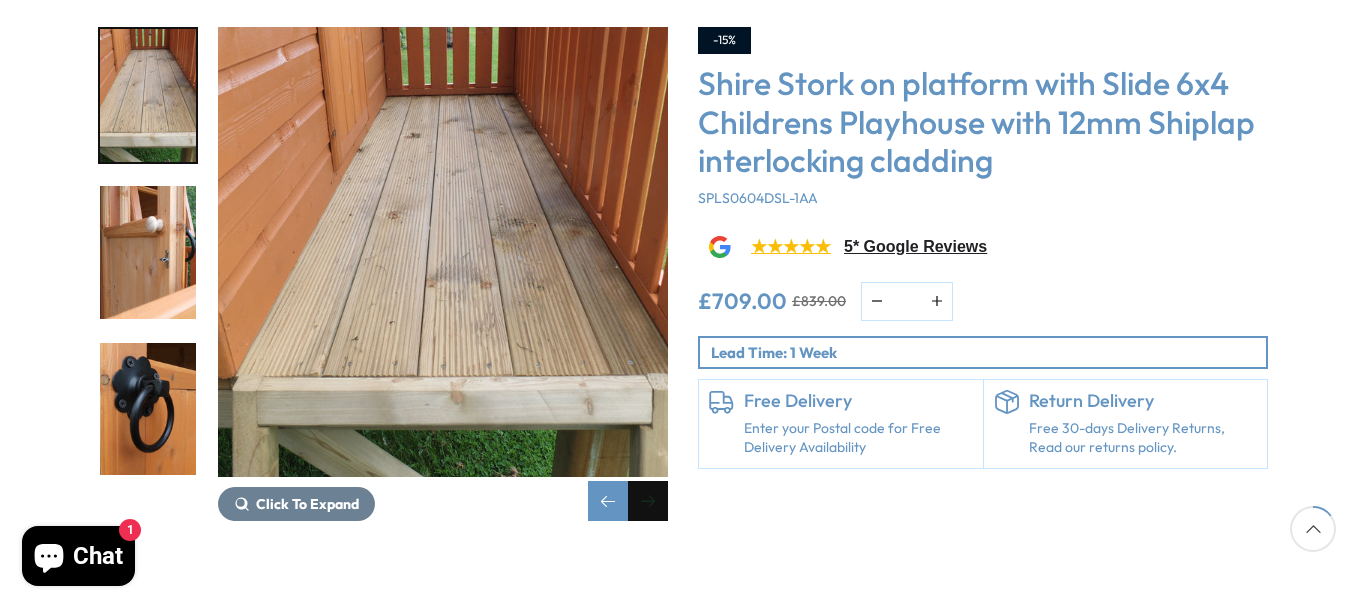 click at bounding box center (648, 501) 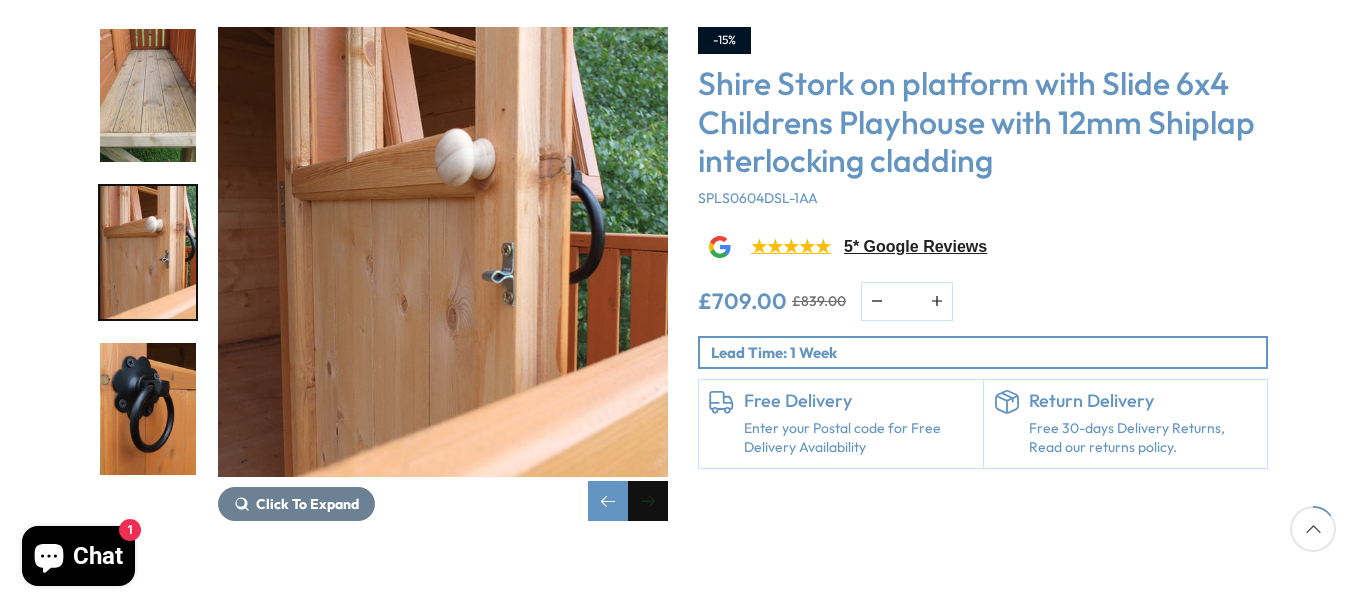 click at bounding box center (648, 501) 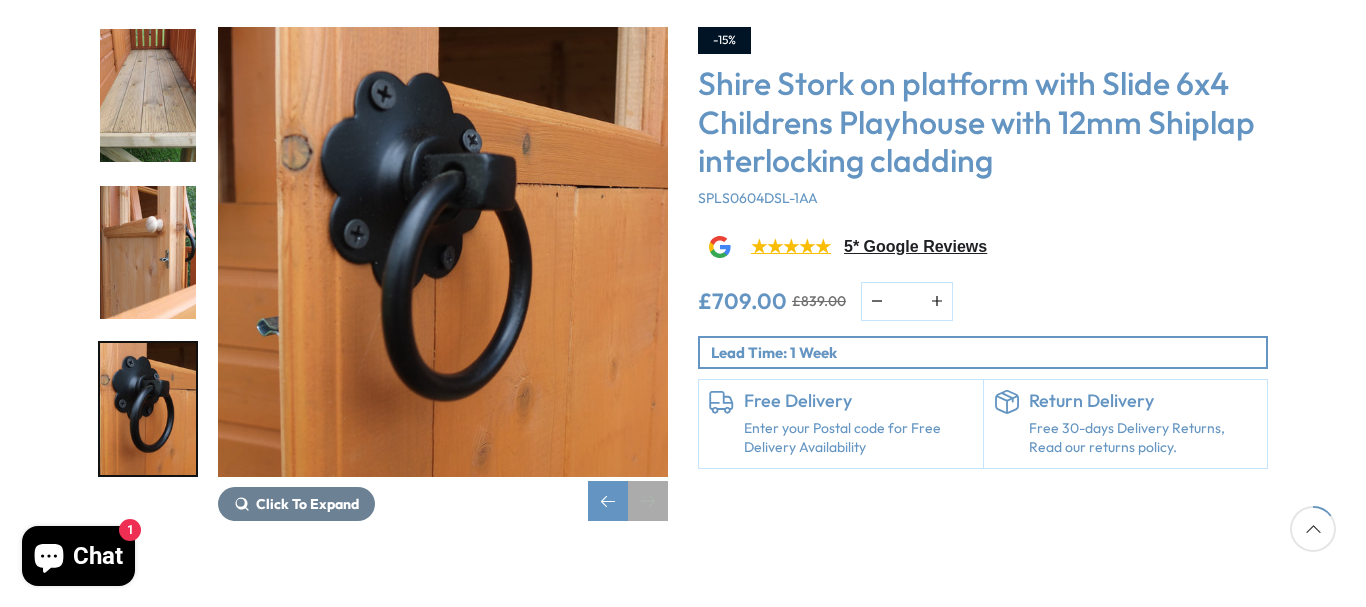 click at bounding box center [648, 501] 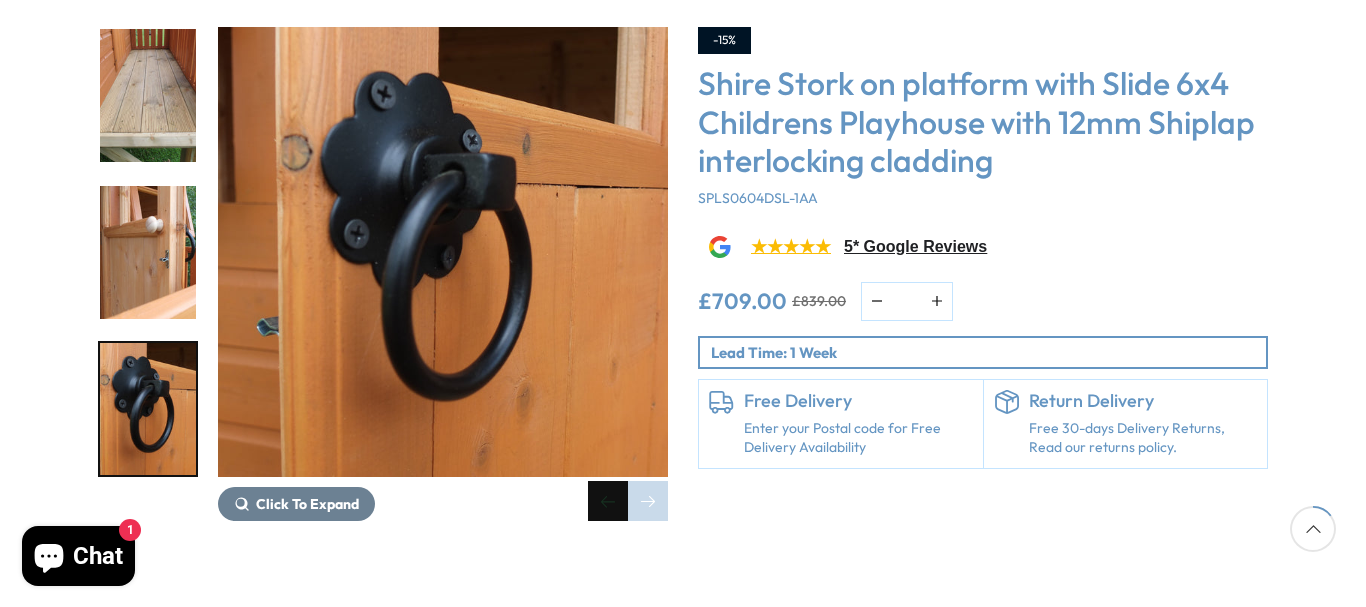 click at bounding box center [608, 501] 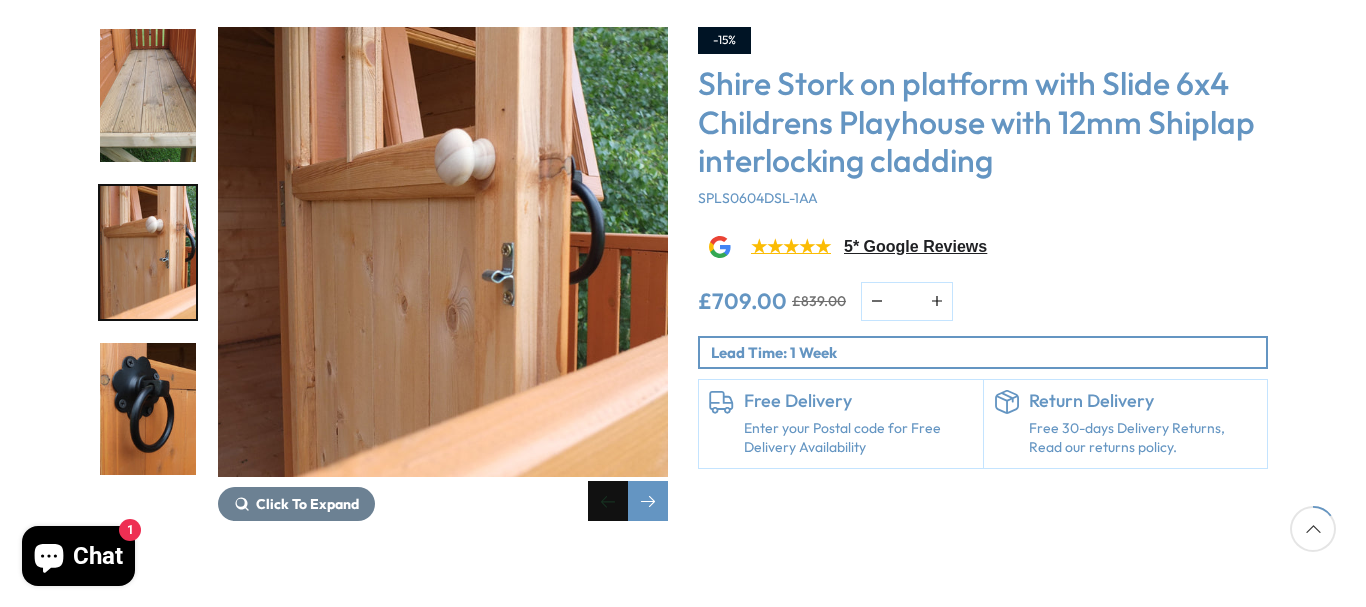 click at bounding box center (608, 501) 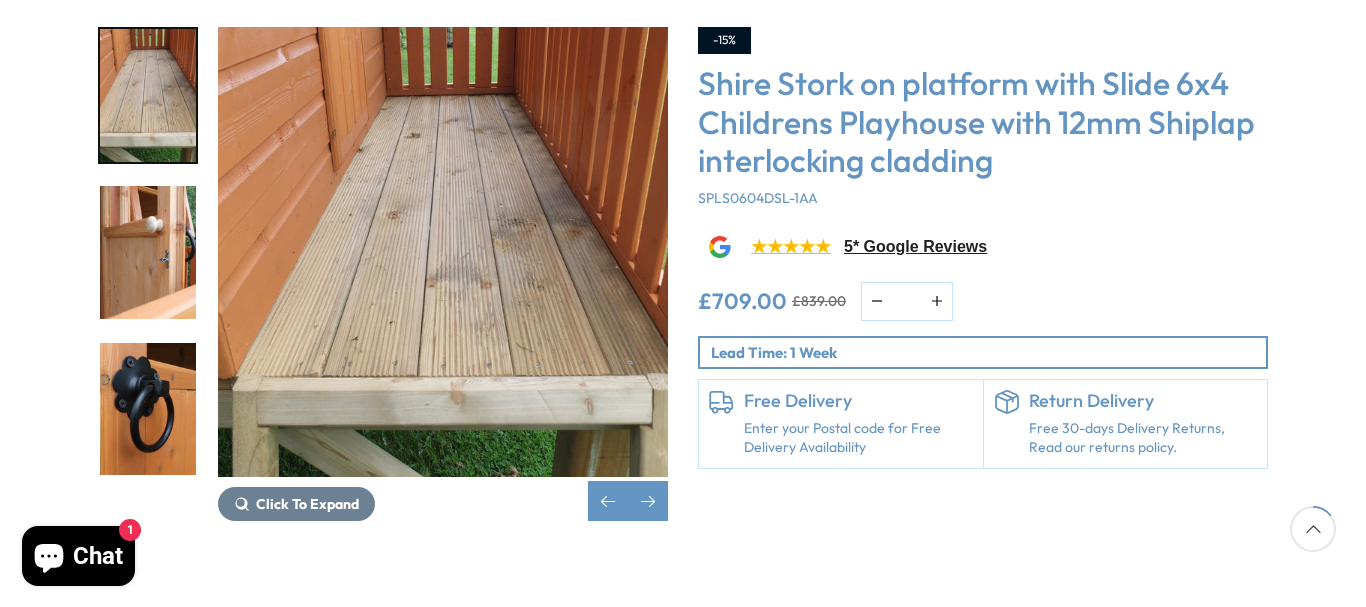 click on "Click To Expand
Click To Expand
Click To Expand
Click To Expand
Click To Expand
Click To Expand
Click To Expand" at bounding box center (443, 274) 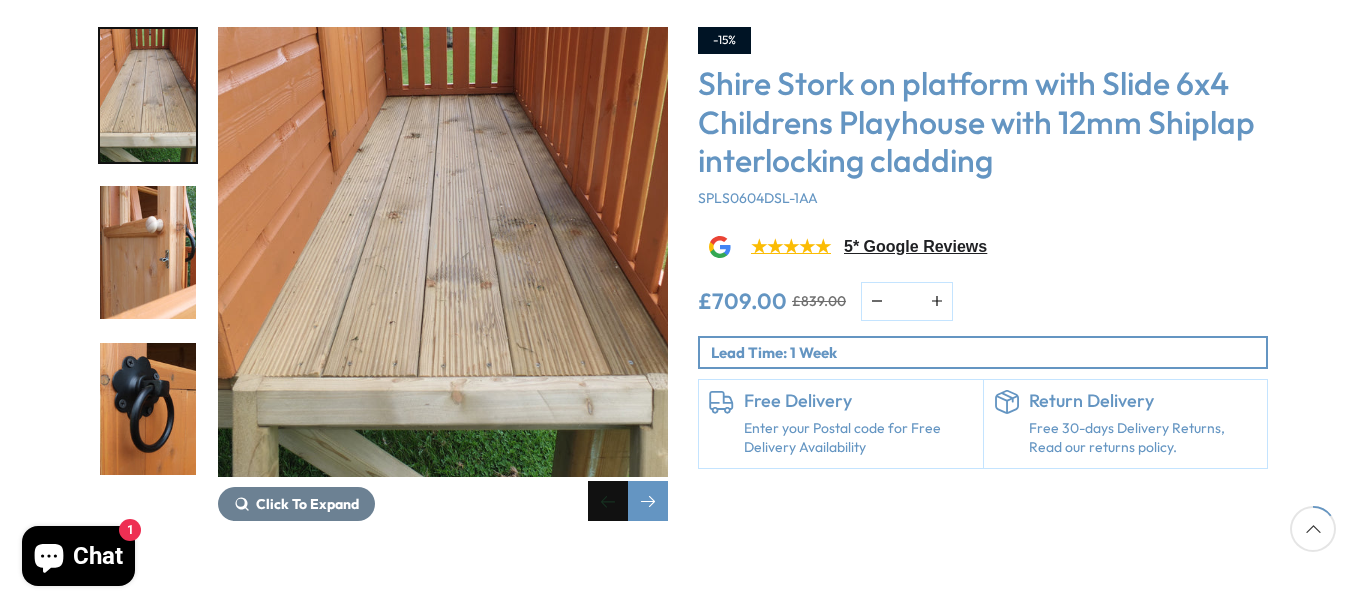 click at bounding box center [608, 501] 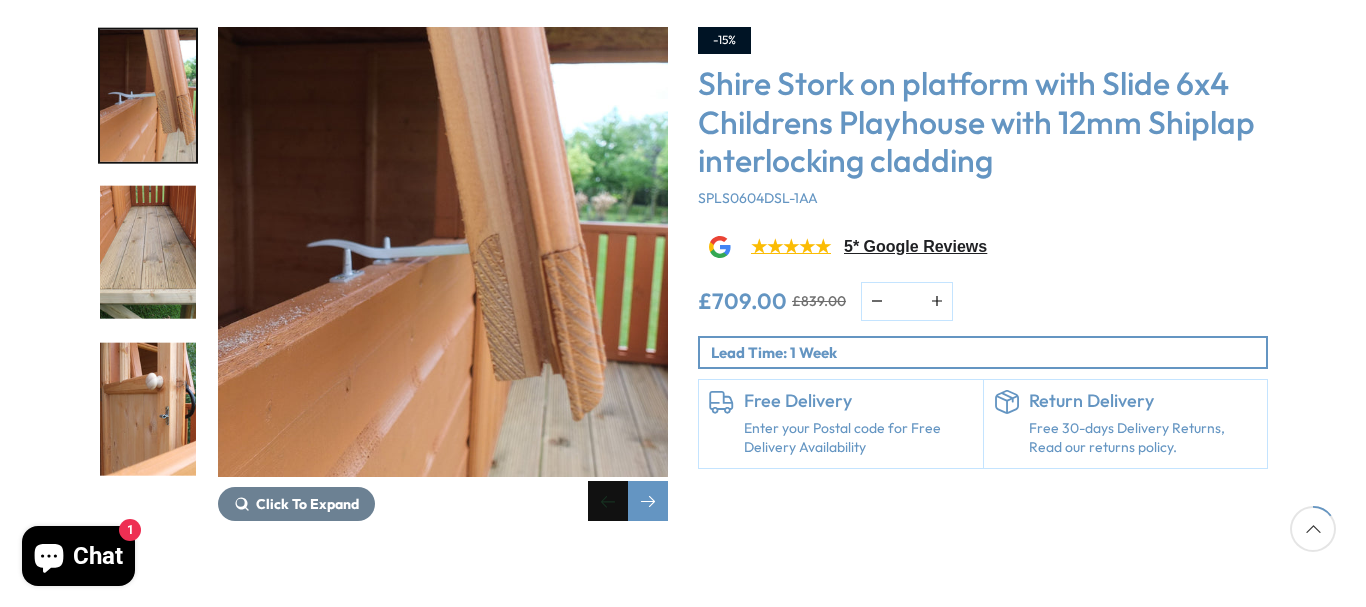 click at bounding box center (608, 501) 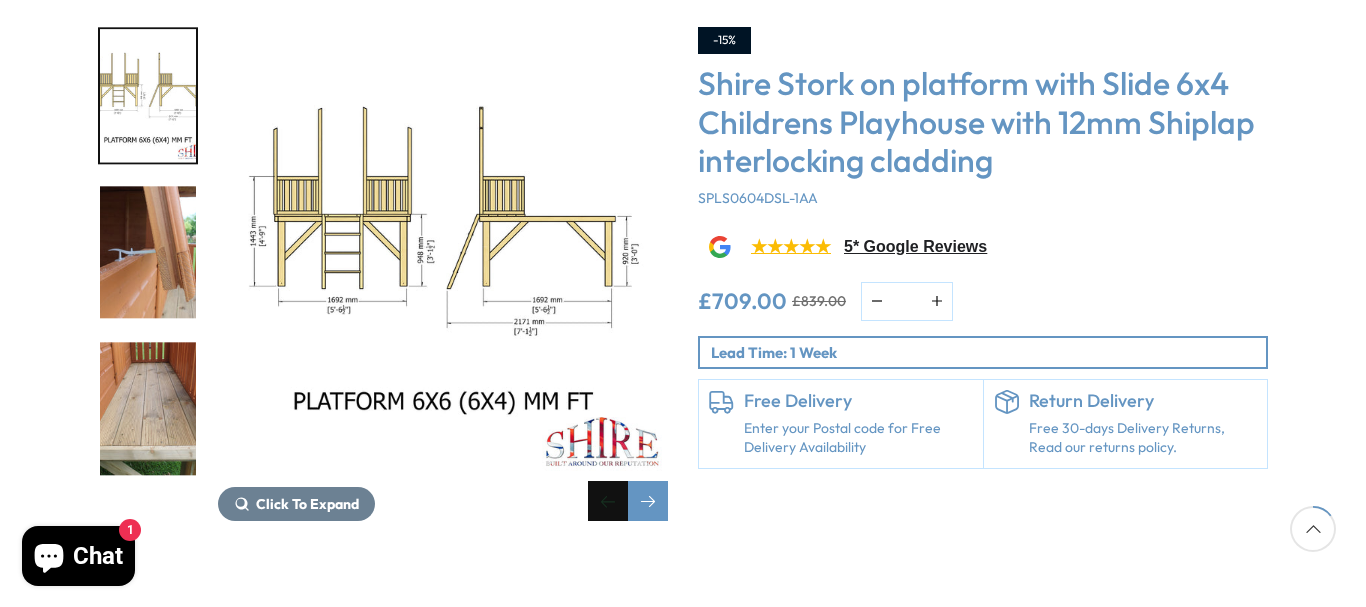 click at bounding box center (608, 501) 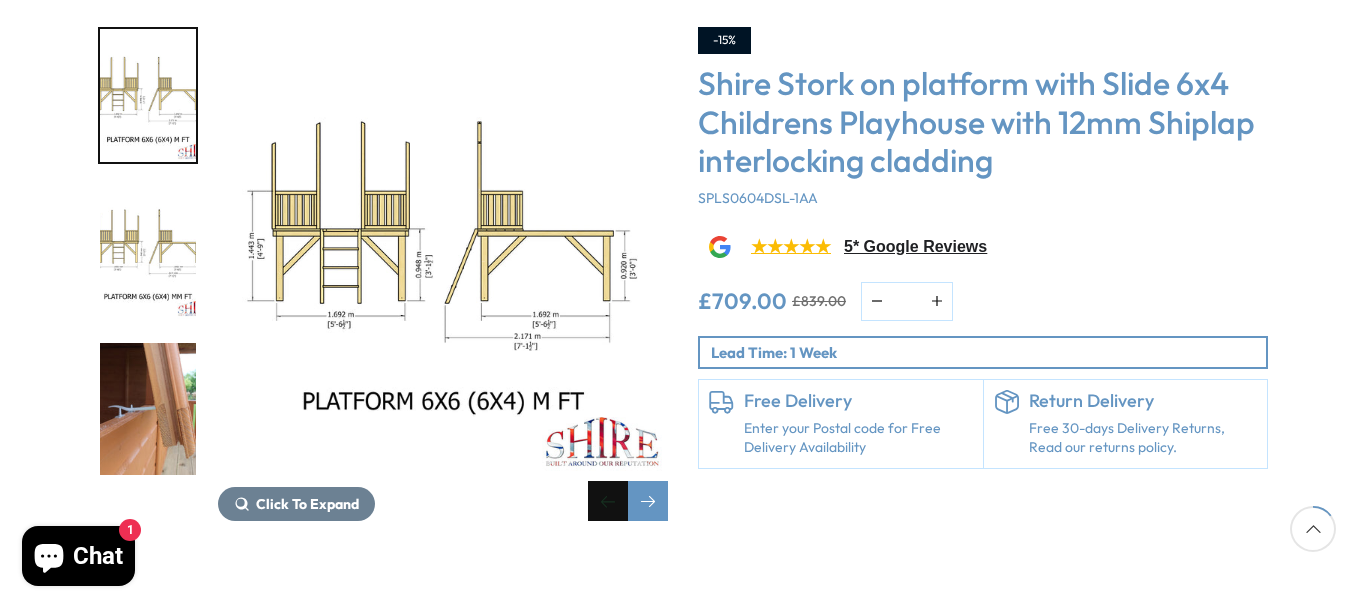 click at bounding box center [608, 501] 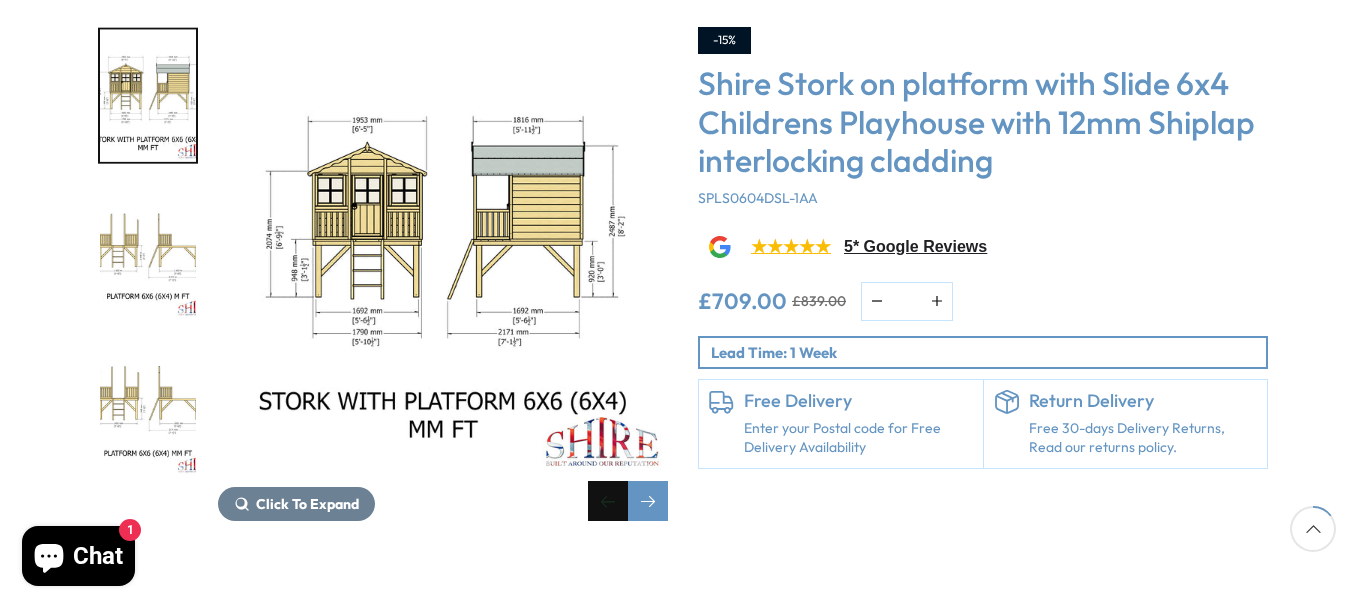 click at bounding box center (608, 501) 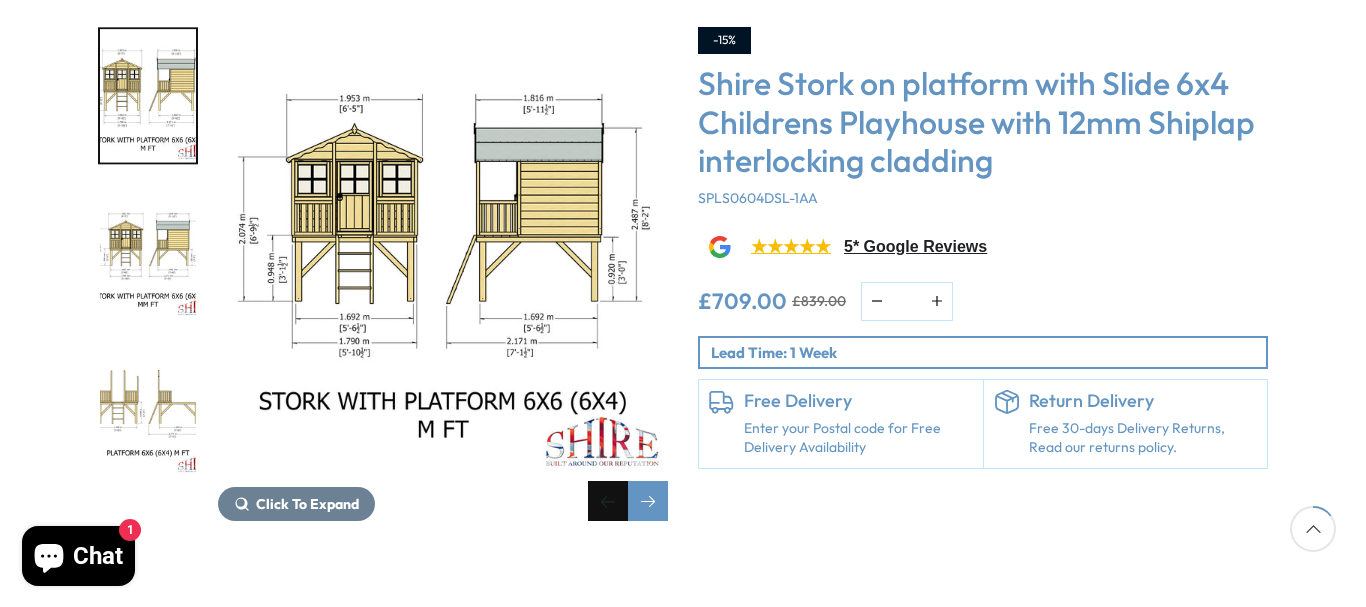 click at bounding box center (608, 501) 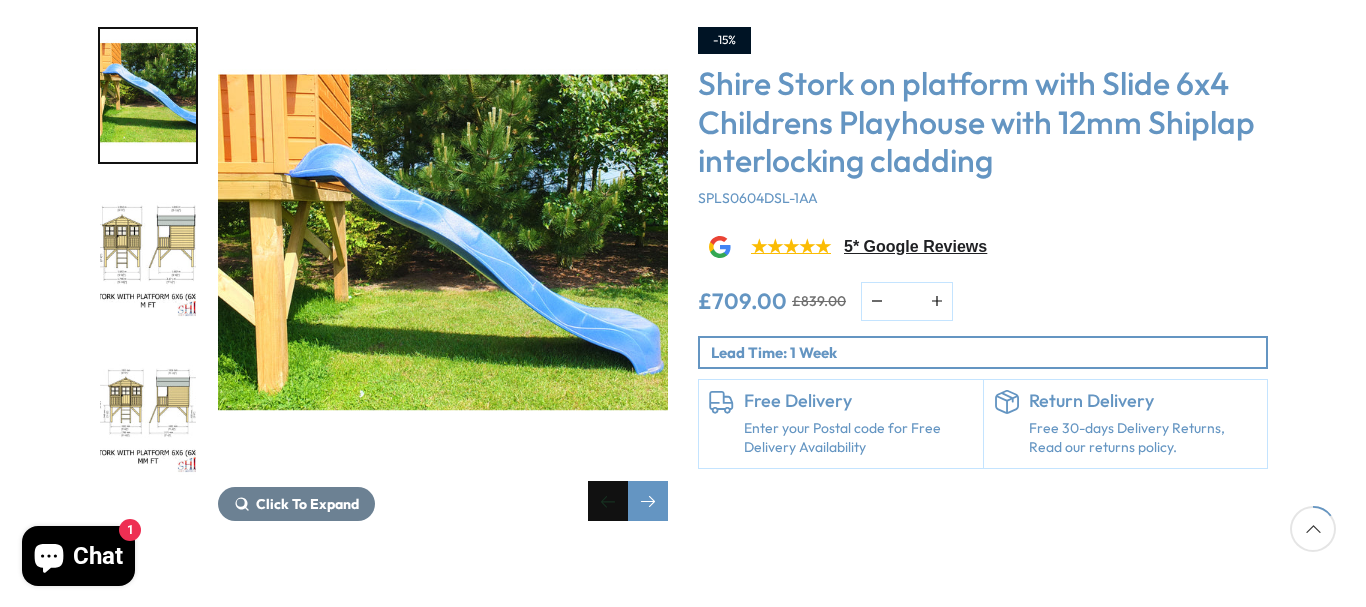 click at bounding box center [608, 501] 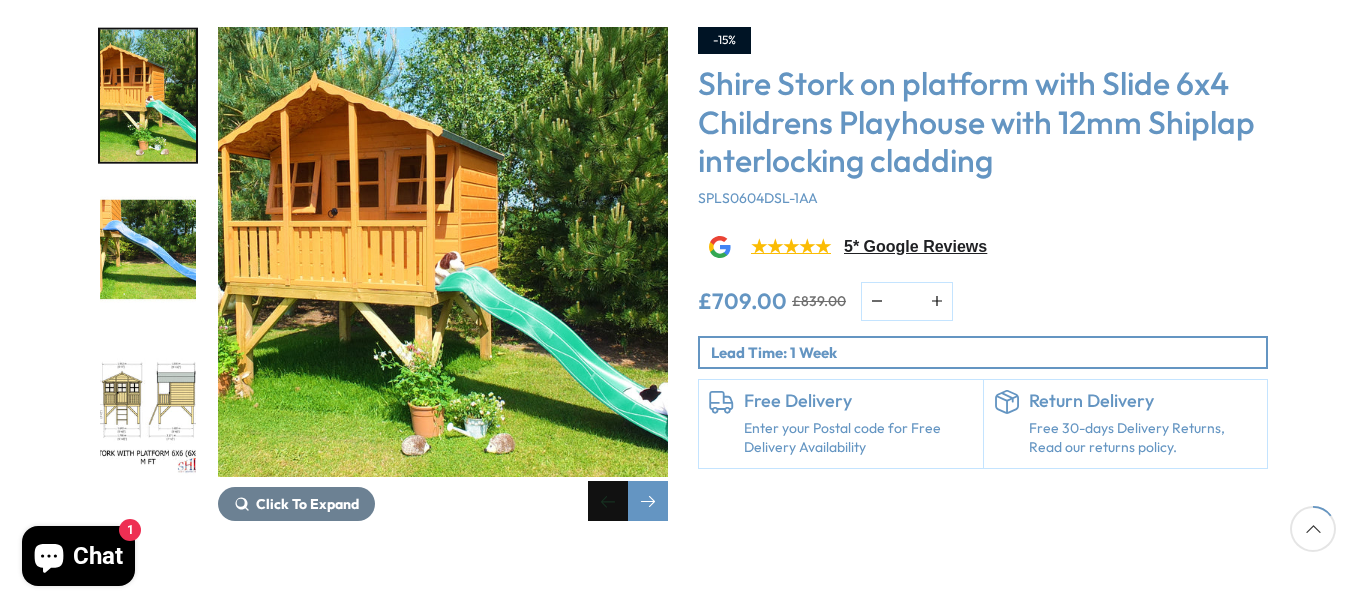 click at bounding box center (608, 501) 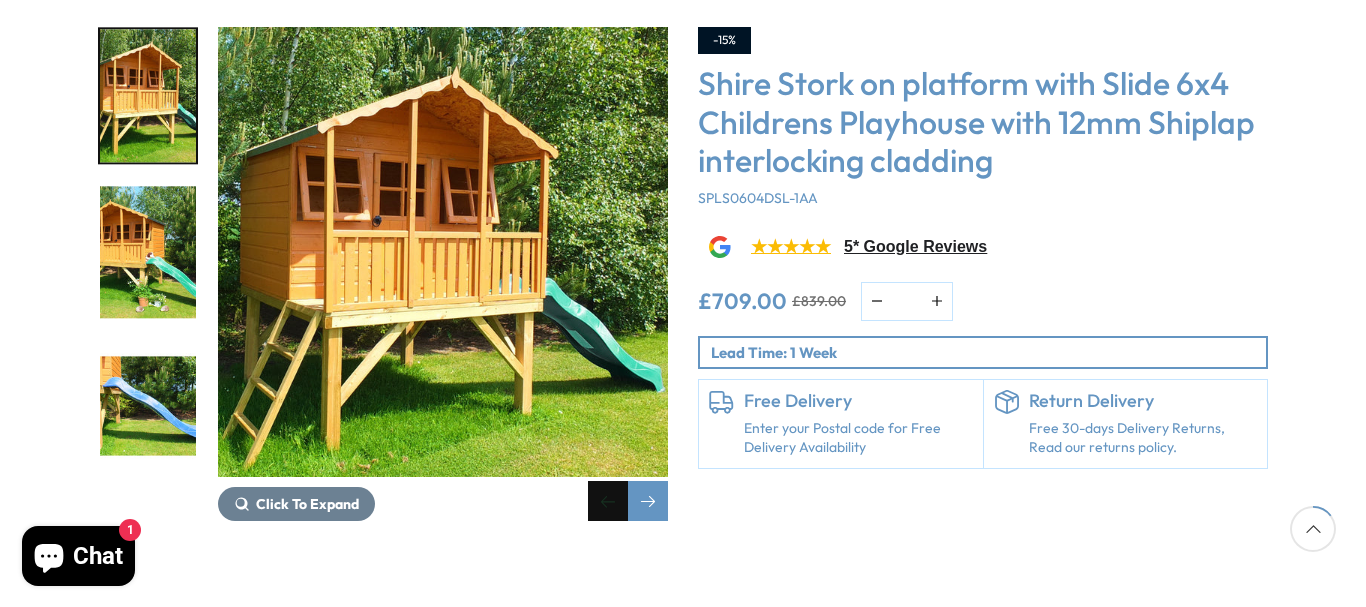 click at bounding box center [608, 501] 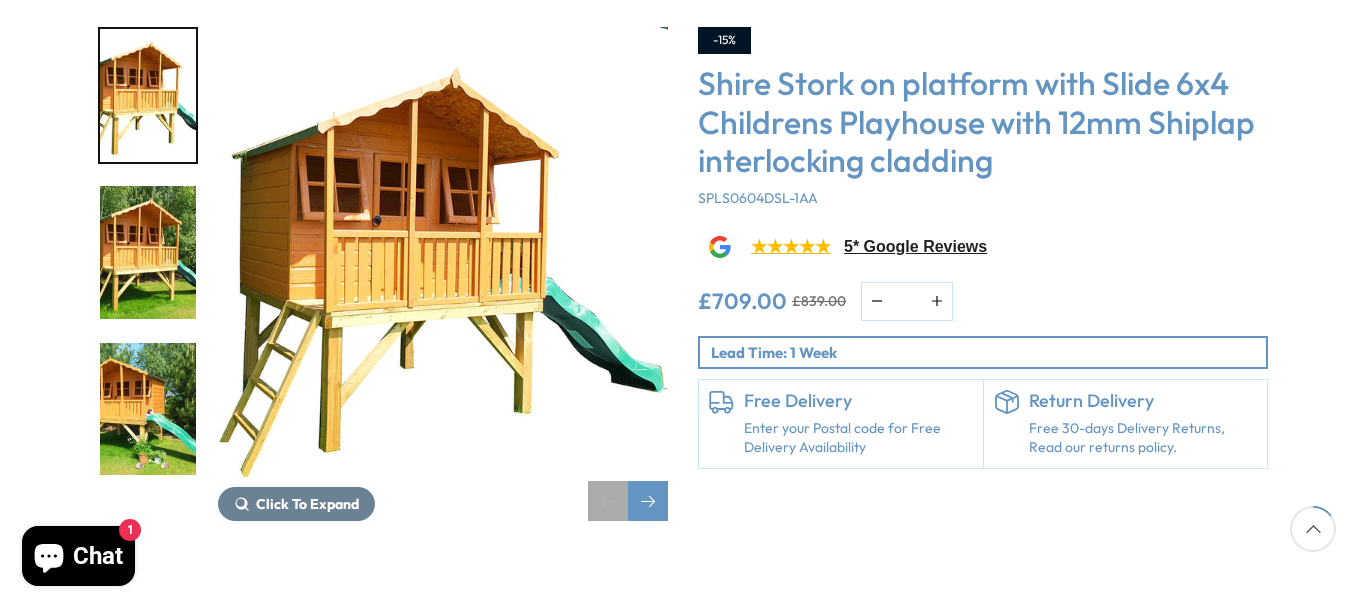 click at bounding box center [608, 501] 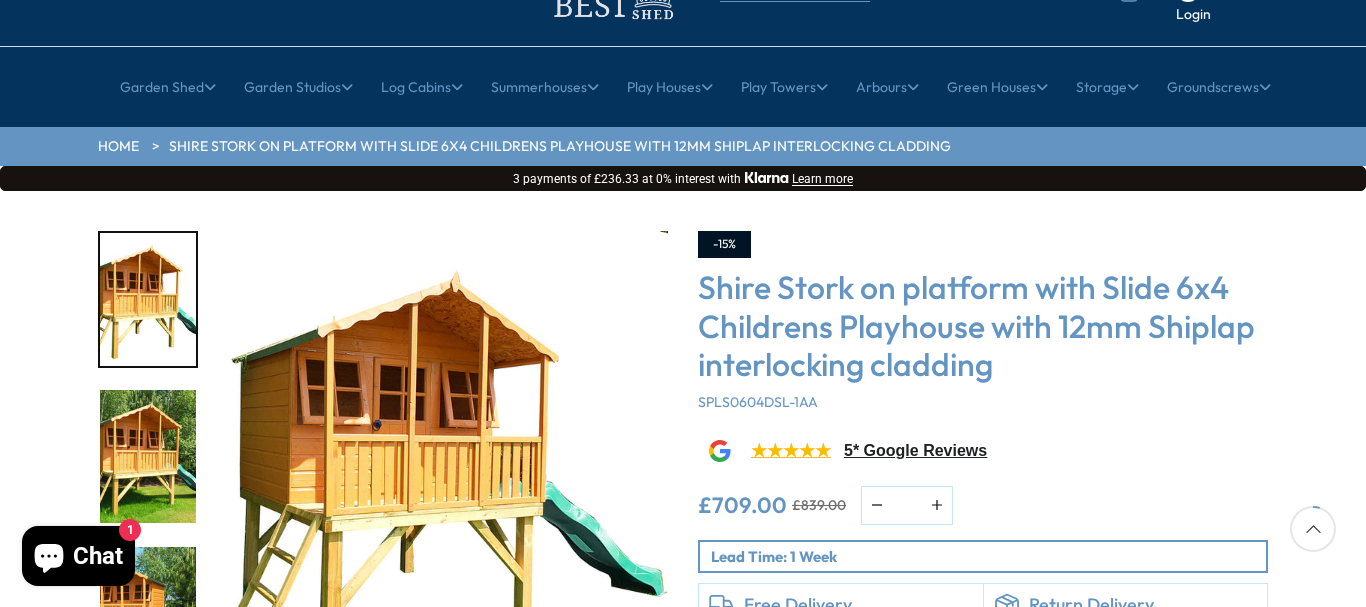 scroll, scrollTop: 0, scrollLeft: 0, axis: both 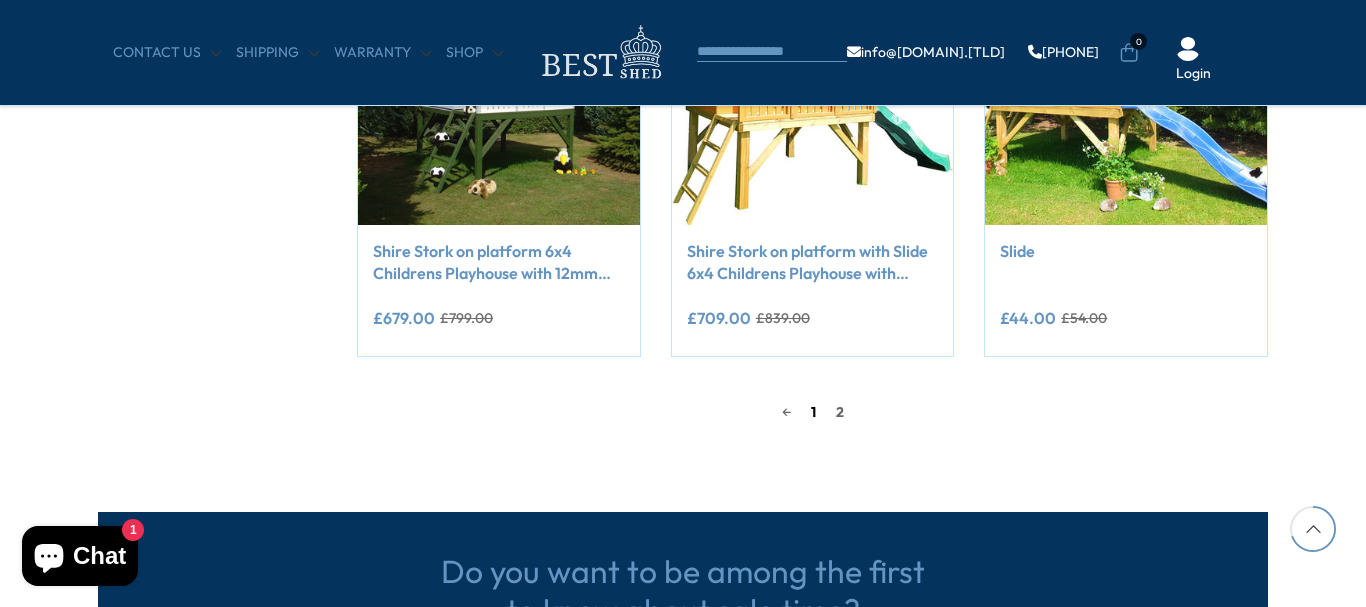 click on "1" at bounding box center (813, 412) 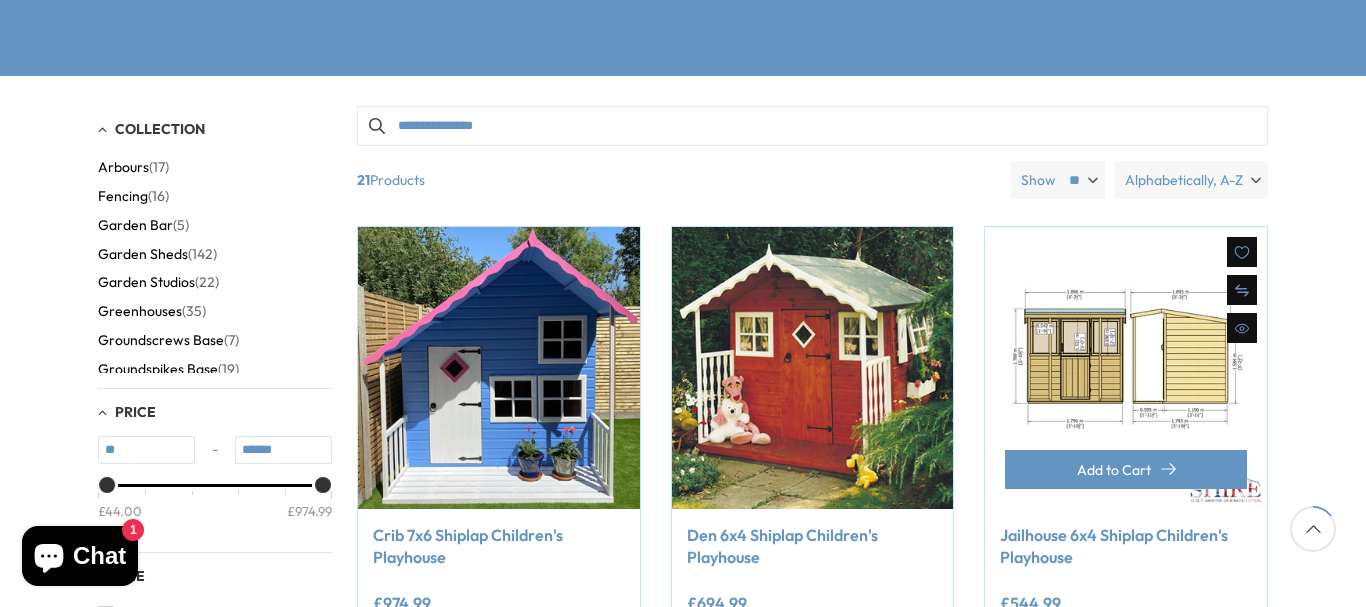 scroll, scrollTop: 493, scrollLeft: 0, axis: vertical 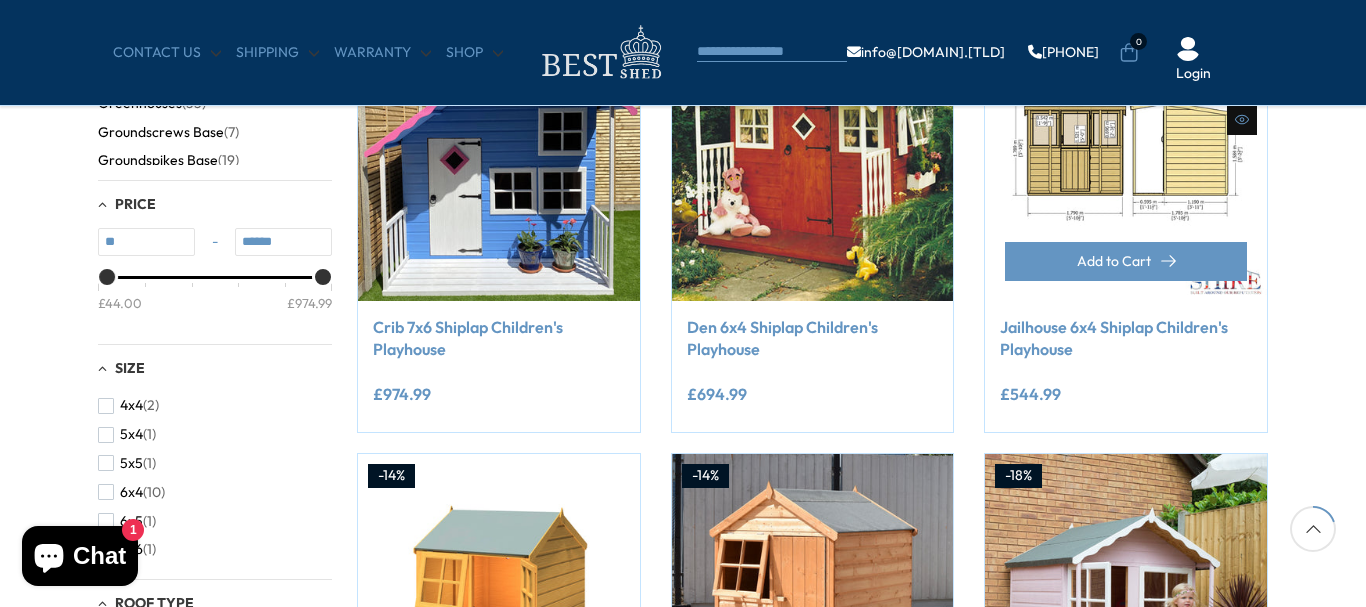 click at bounding box center [1126, 160] 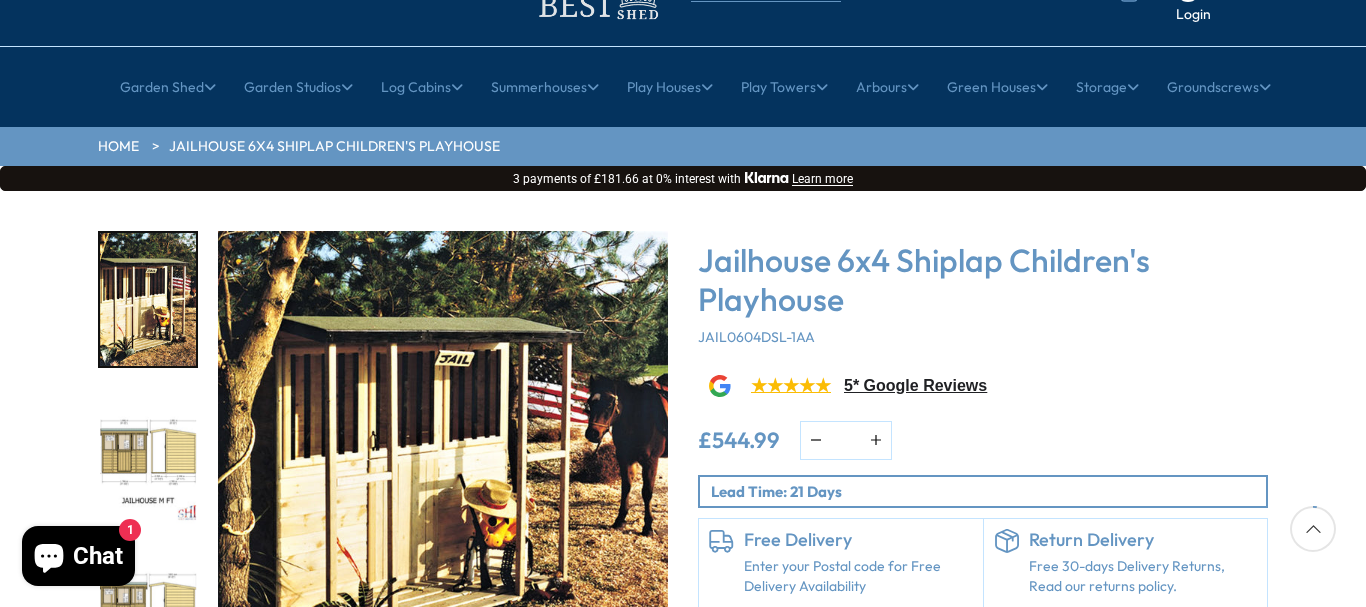 scroll, scrollTop: 204, scrollLeft: 0, axis: vertical 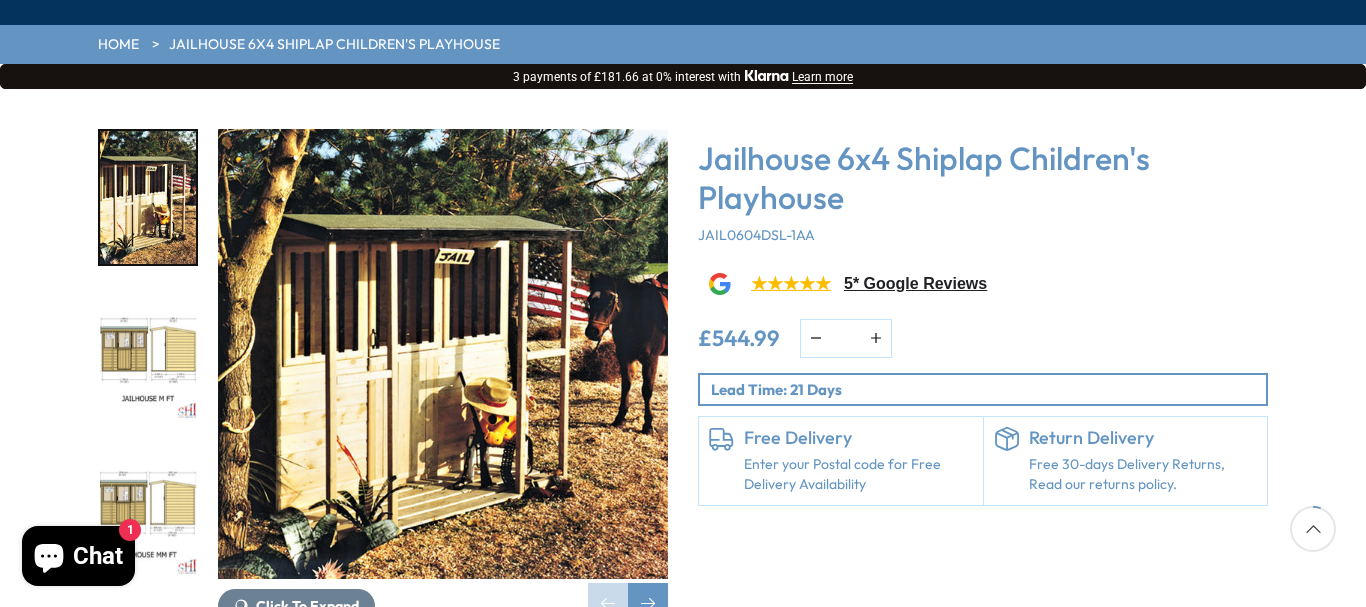 click at bounding box center [148, 354] 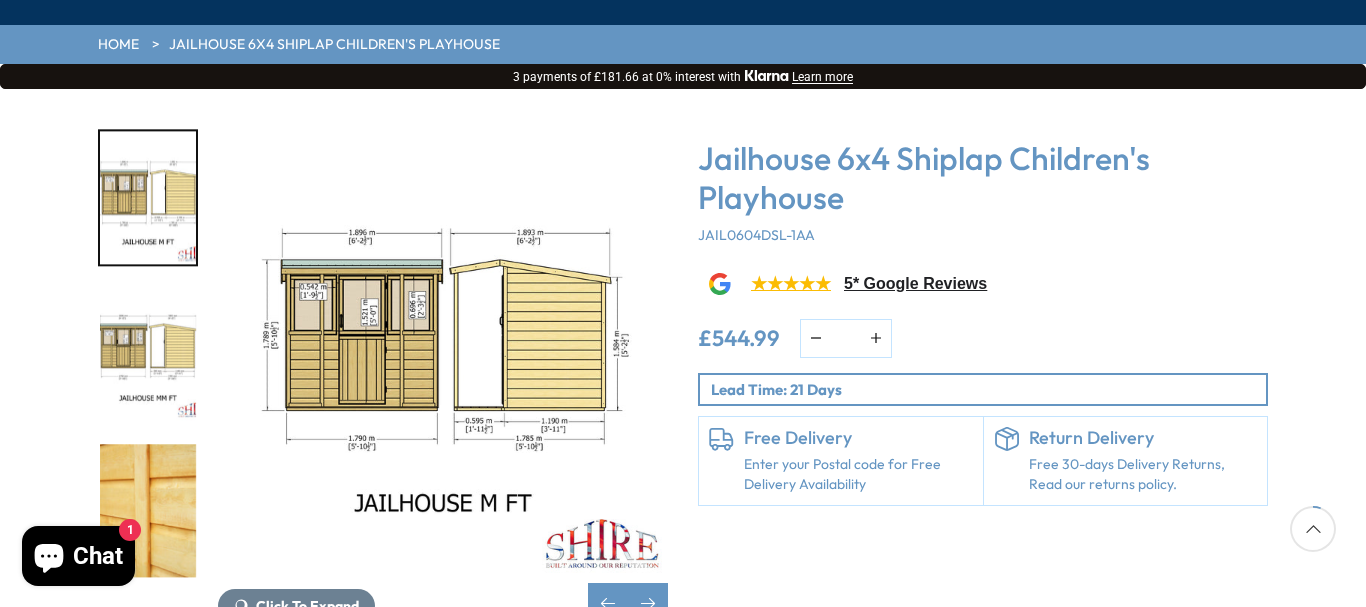 click at bounding box center [148, 354] 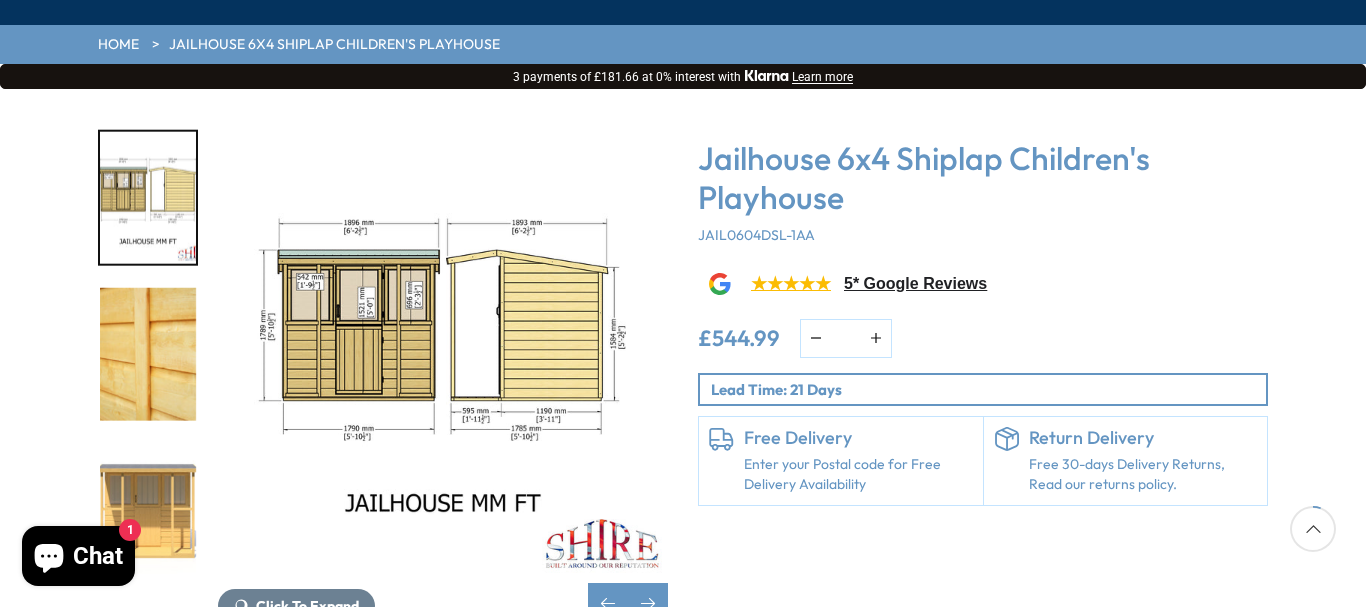 click at bounding box center (148, 354) 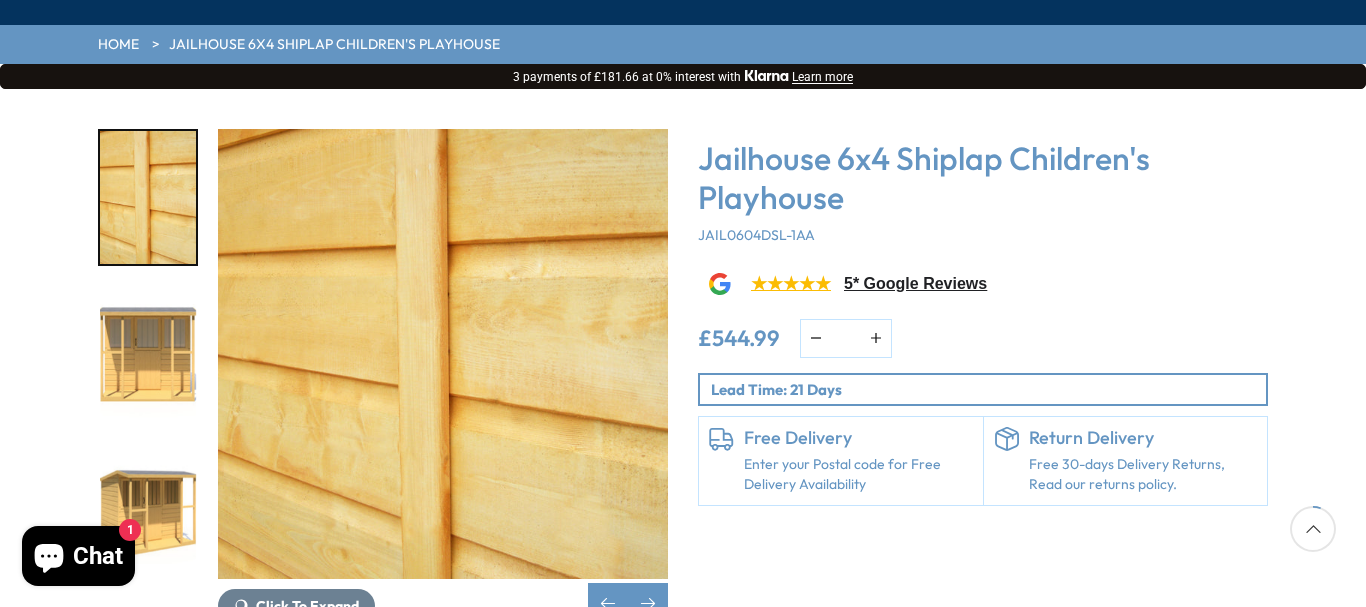 click at bounding box center [148, 354] 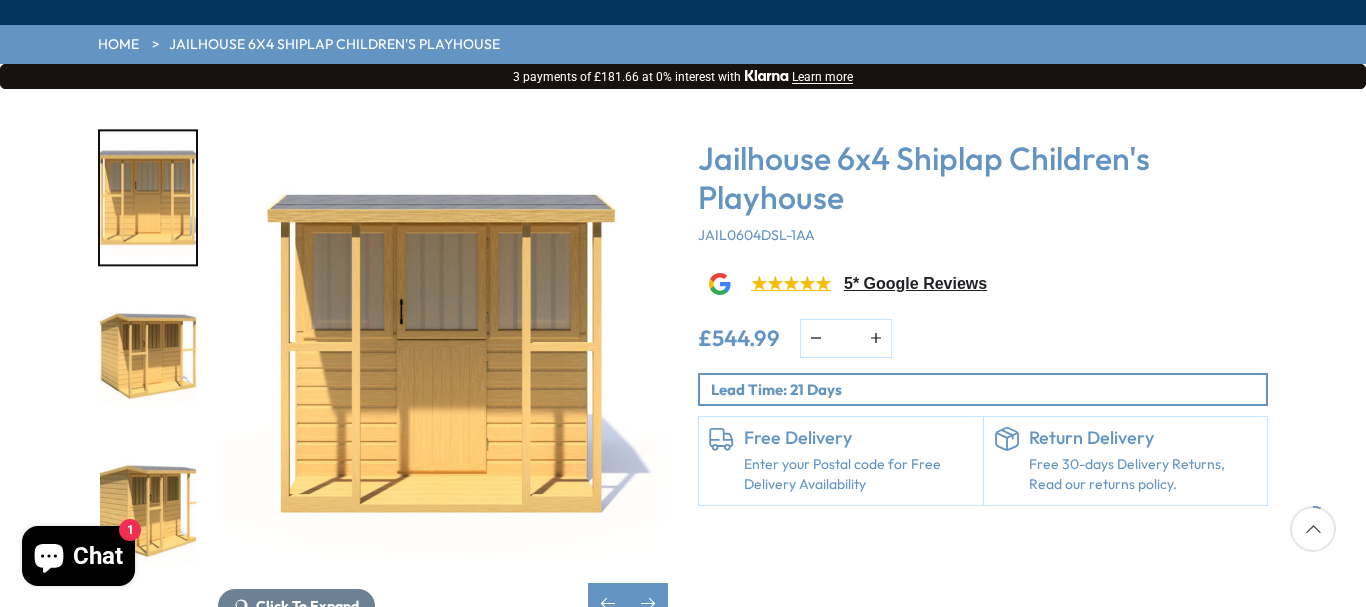 click at bounding box center [148, 354] 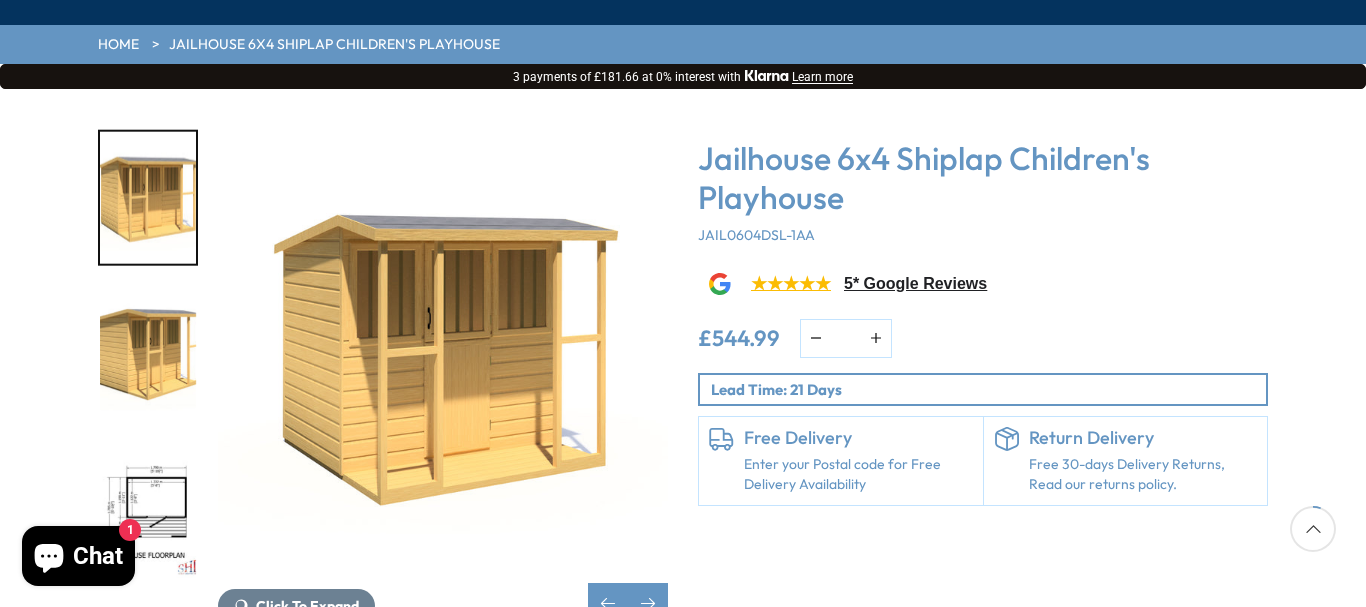 click at bounding box center (148, 354) 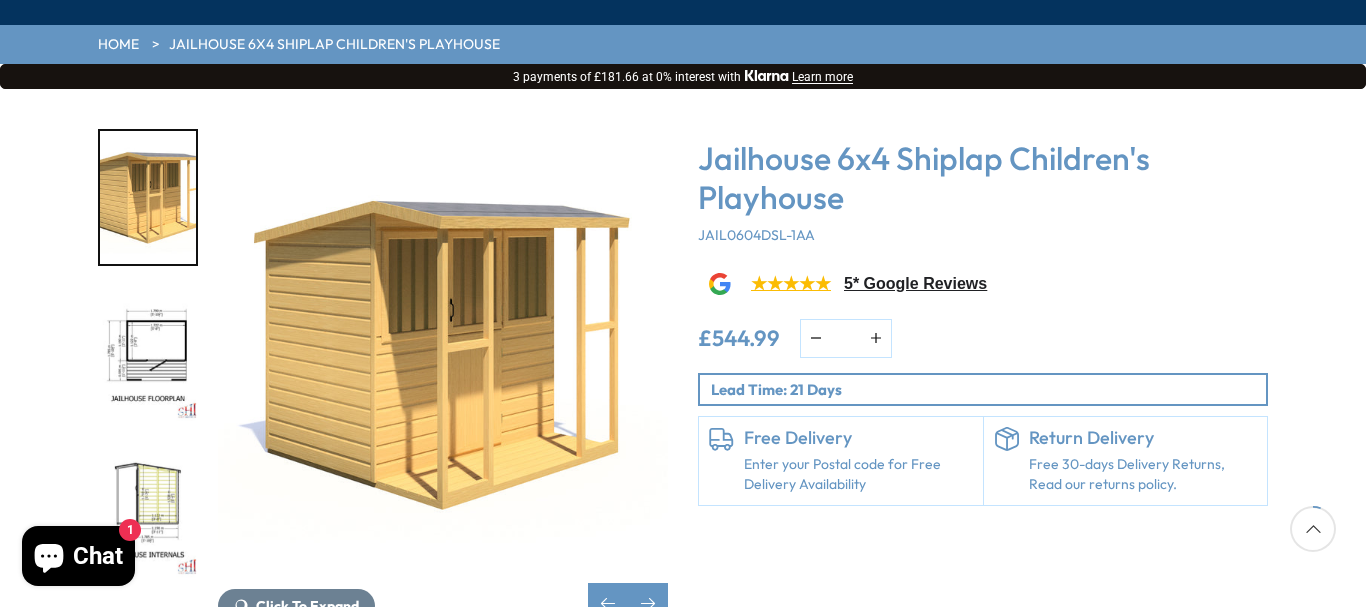 click at bounding box center (148, 354) 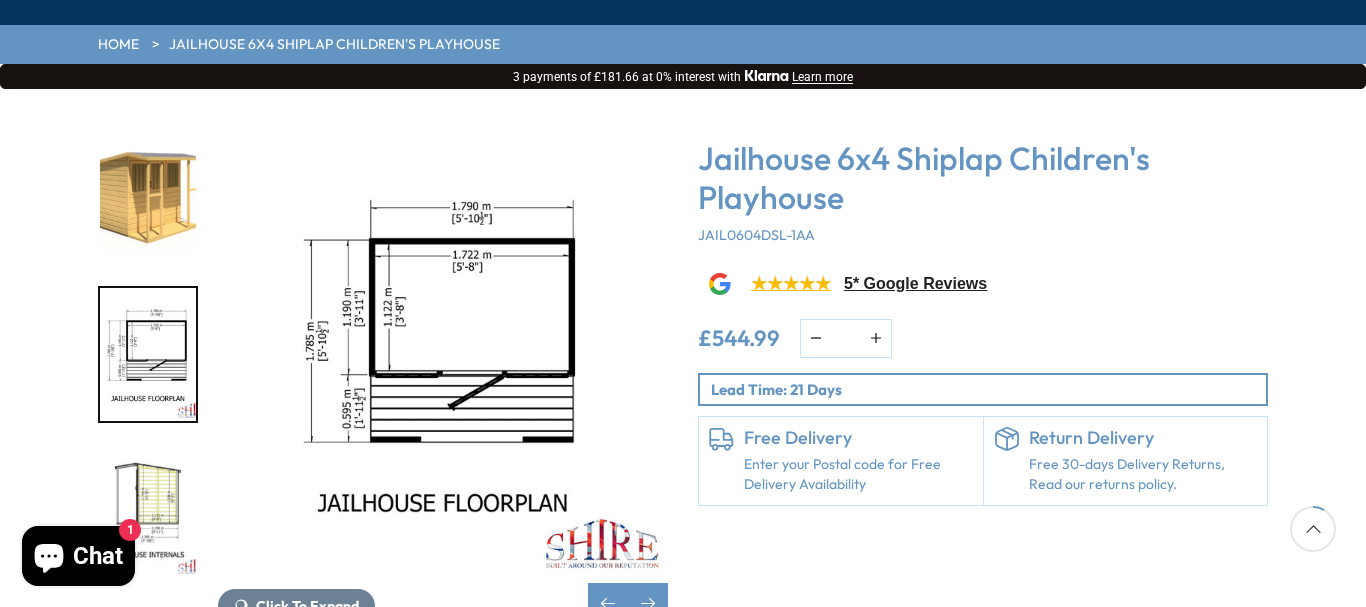 scroll, scrollTop: 408, scrollLeft: 0, axis: vertical 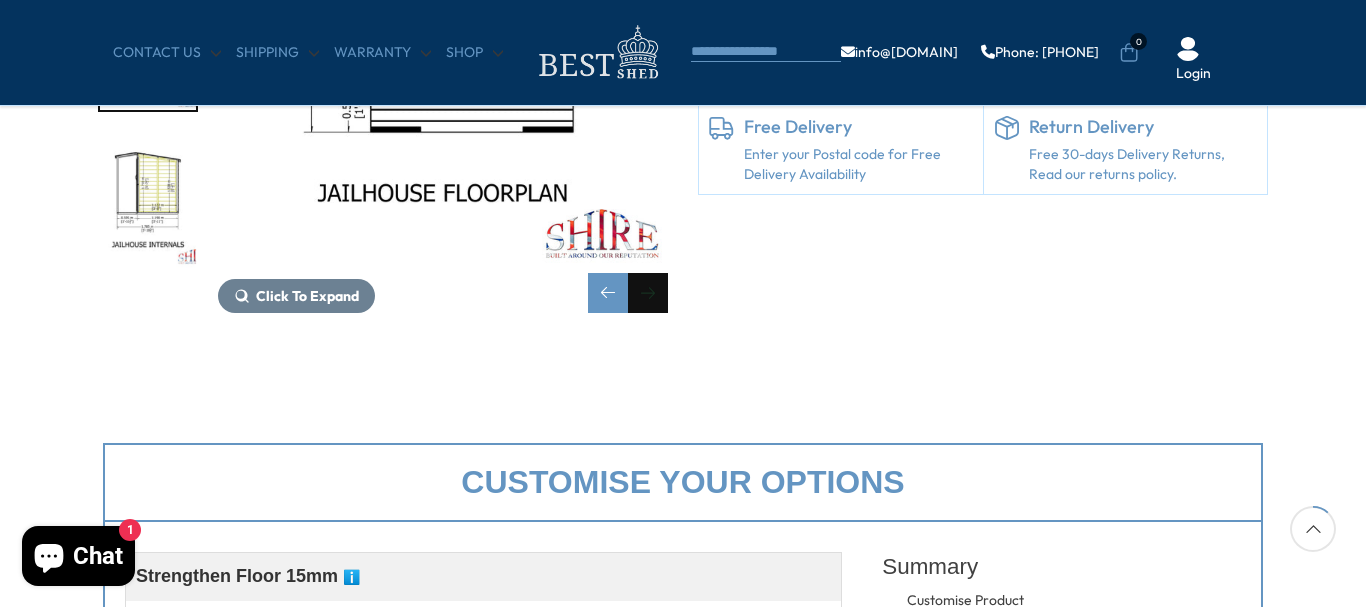 click at bounding box center (648, 293) 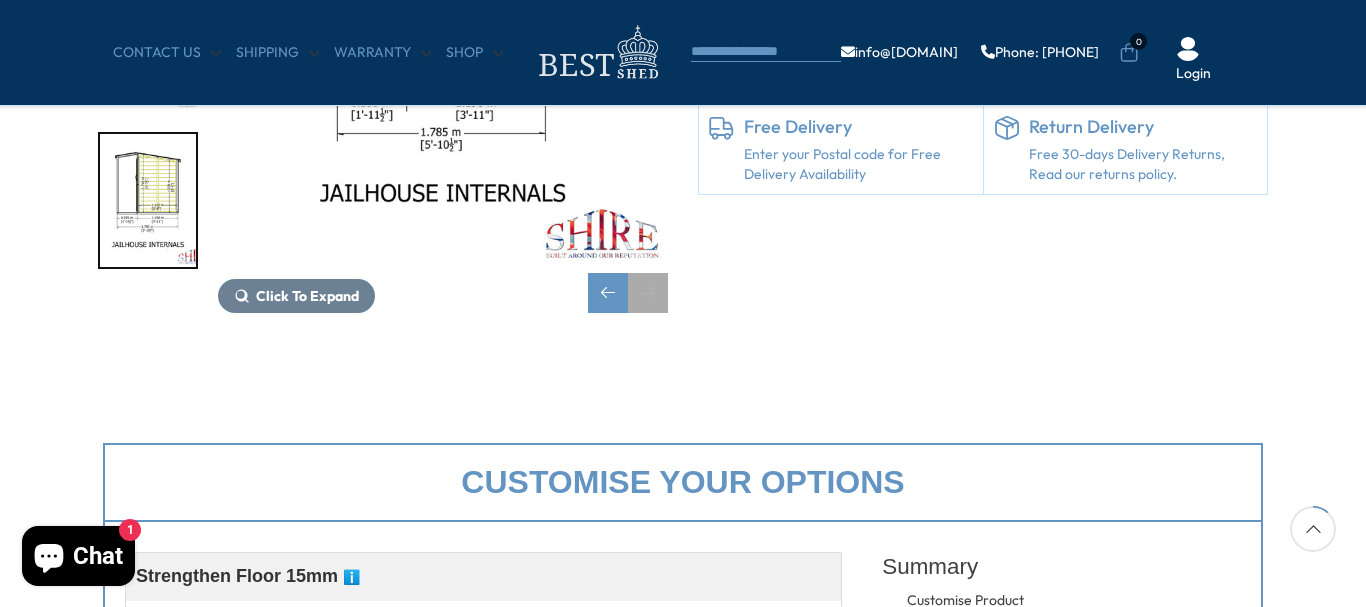 click at bounding box center [648, 293] 